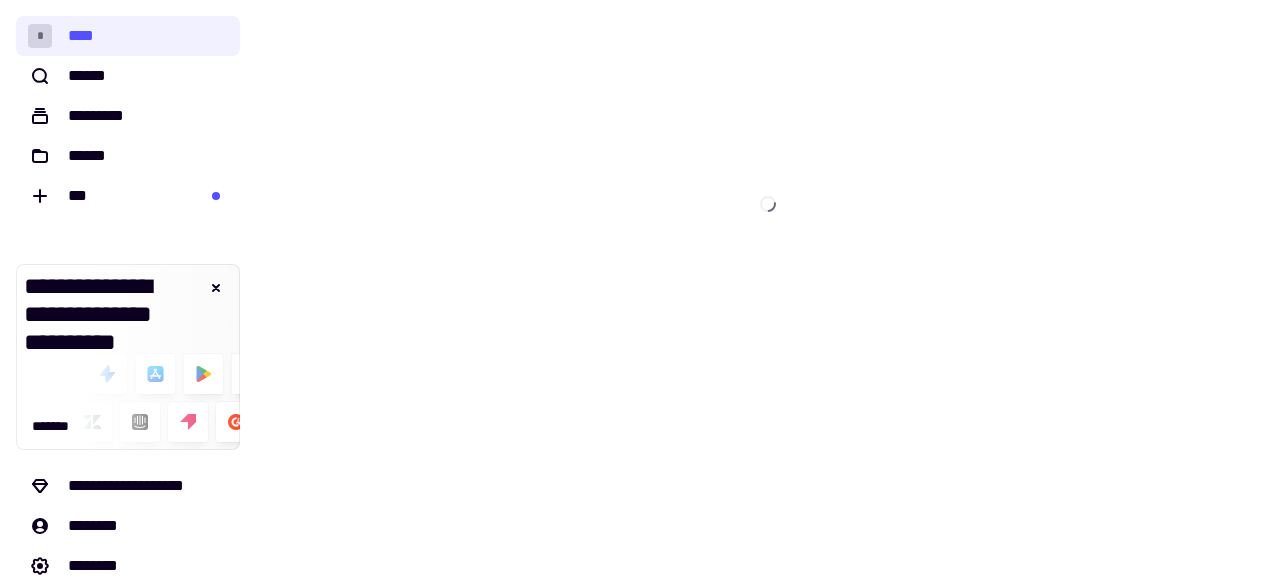 scroll, scrollTop: 0, scrollLeft: 0, axis: both 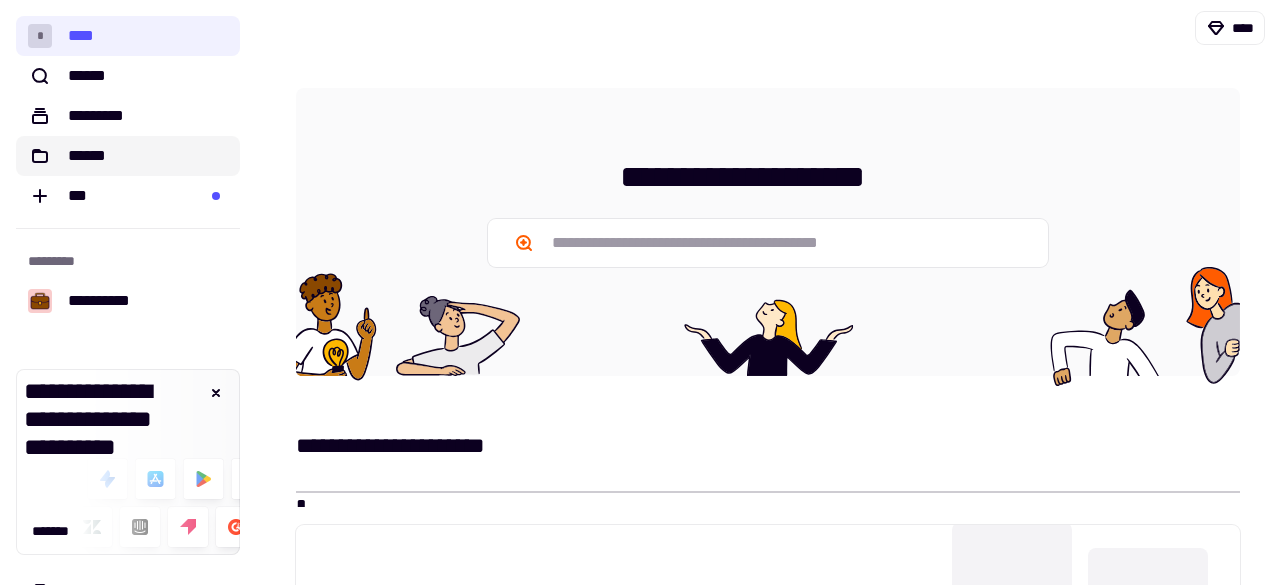 click on "******" 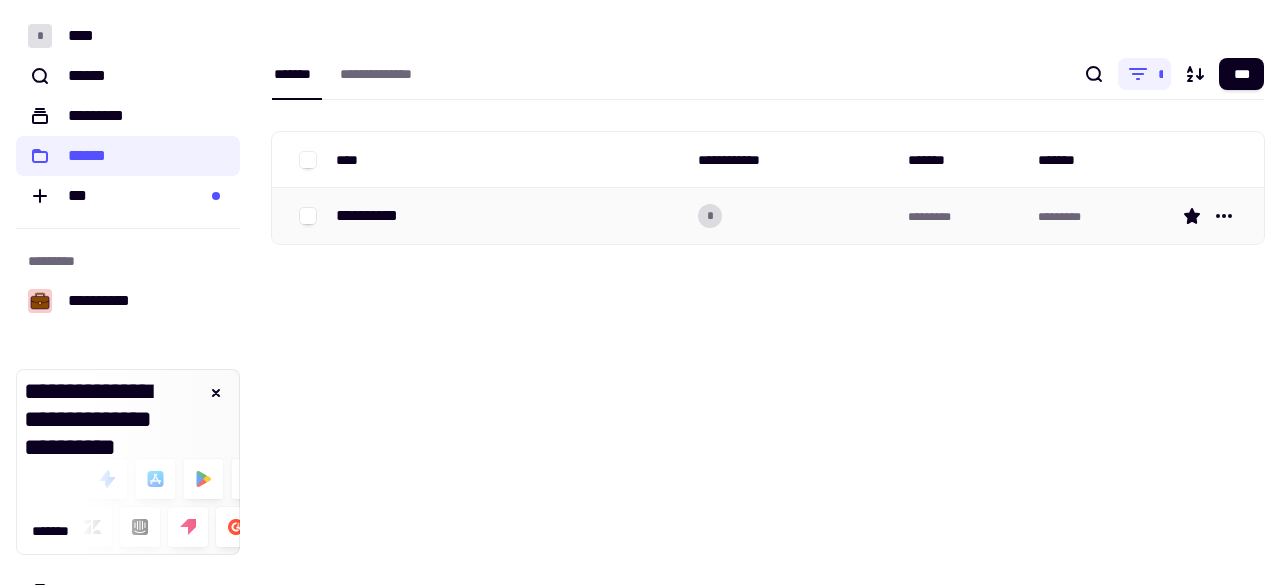 click on "**********" at bounding box center (375, 216) 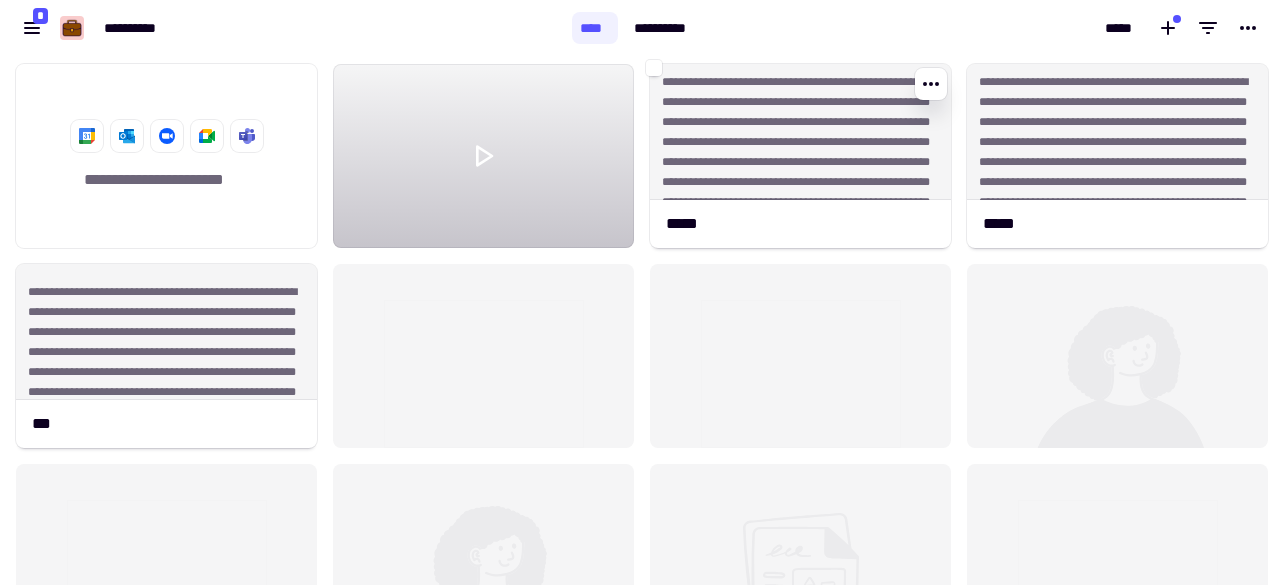 scroll, scrollTop: 16, scrollLeft: 16, axis: both 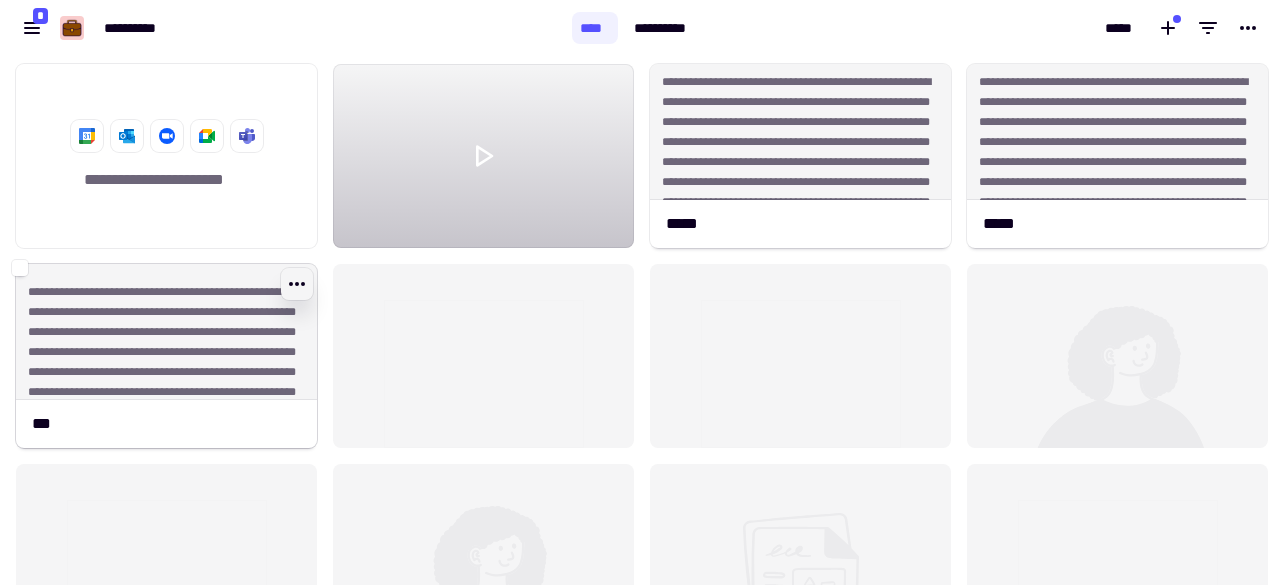 click 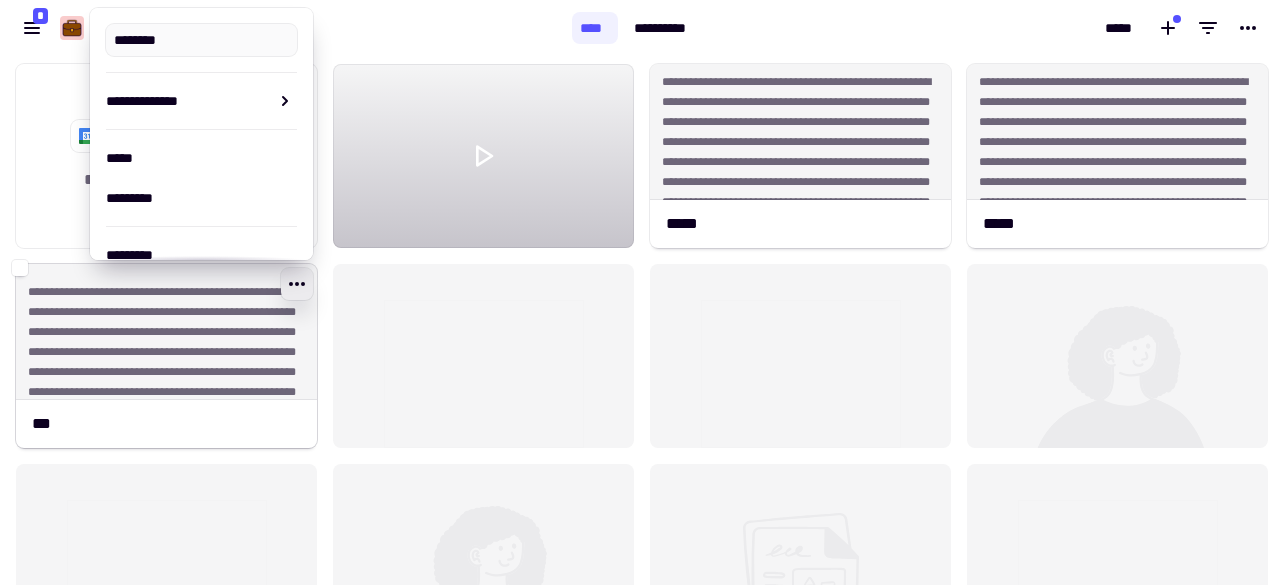 type on "***" 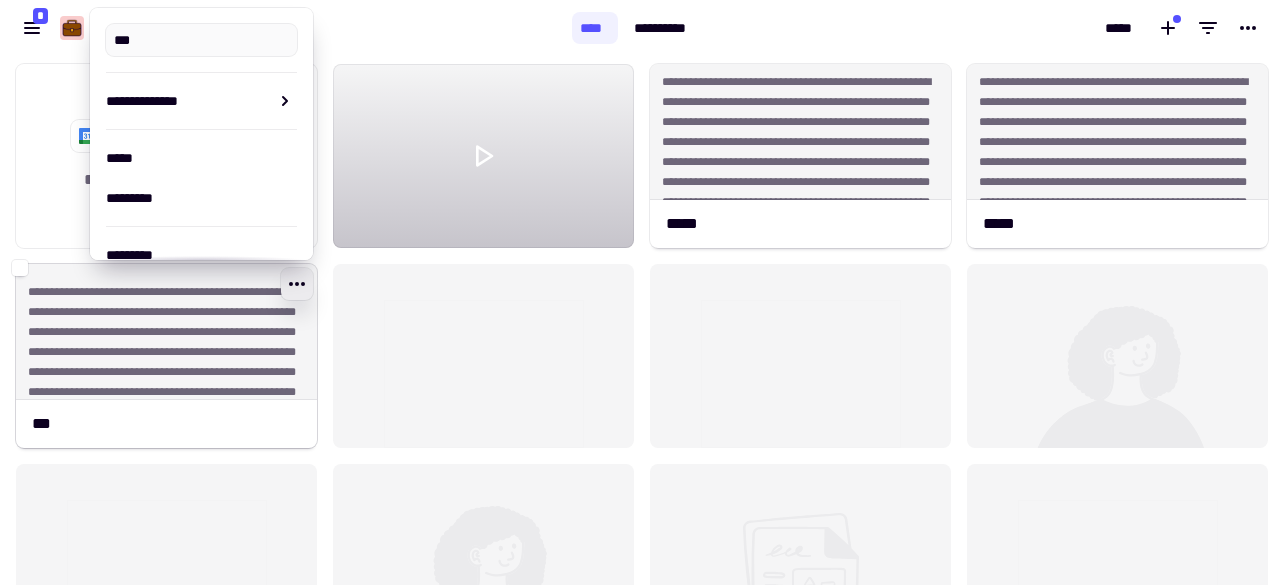 click on "**********" 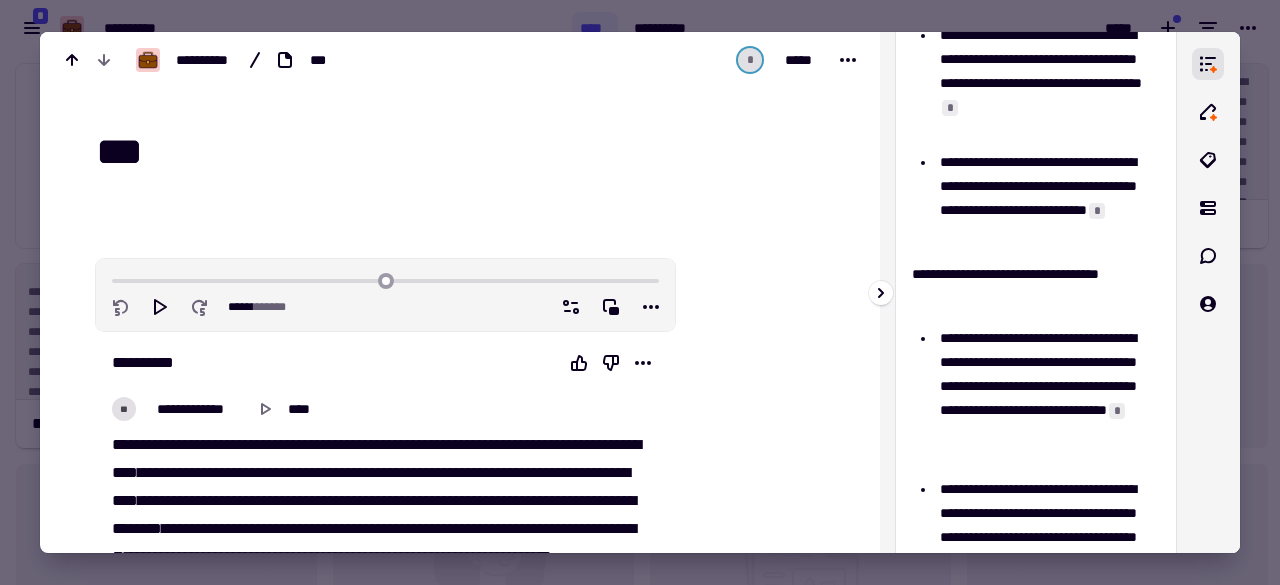 scroll, scrollTop: 0, scrollLeft: 0, axis: both 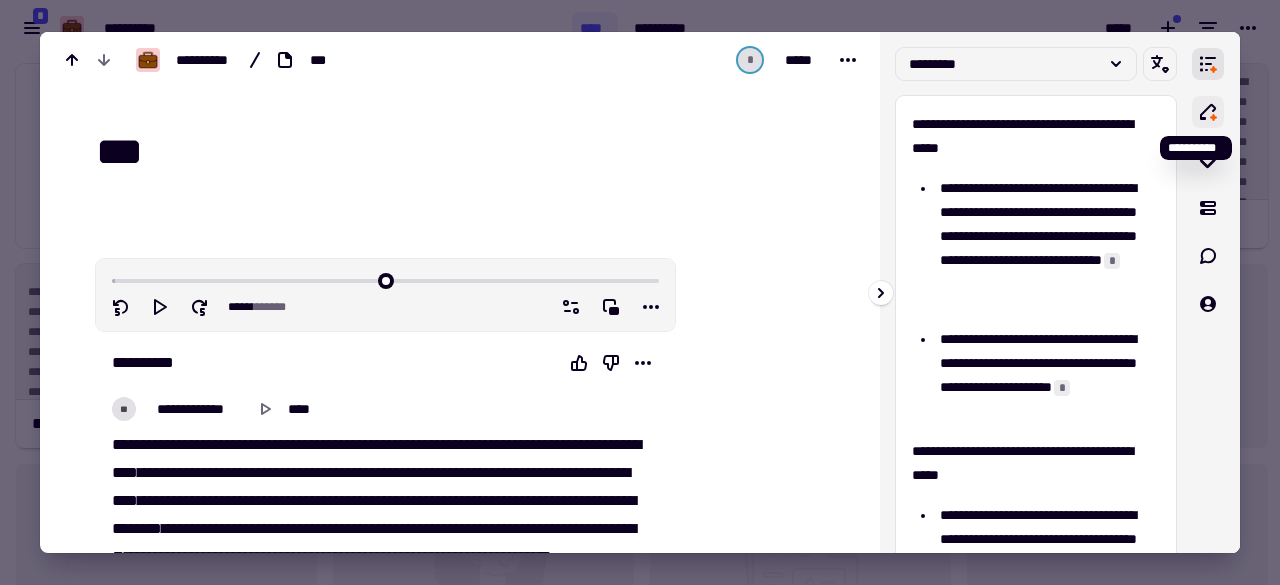 click 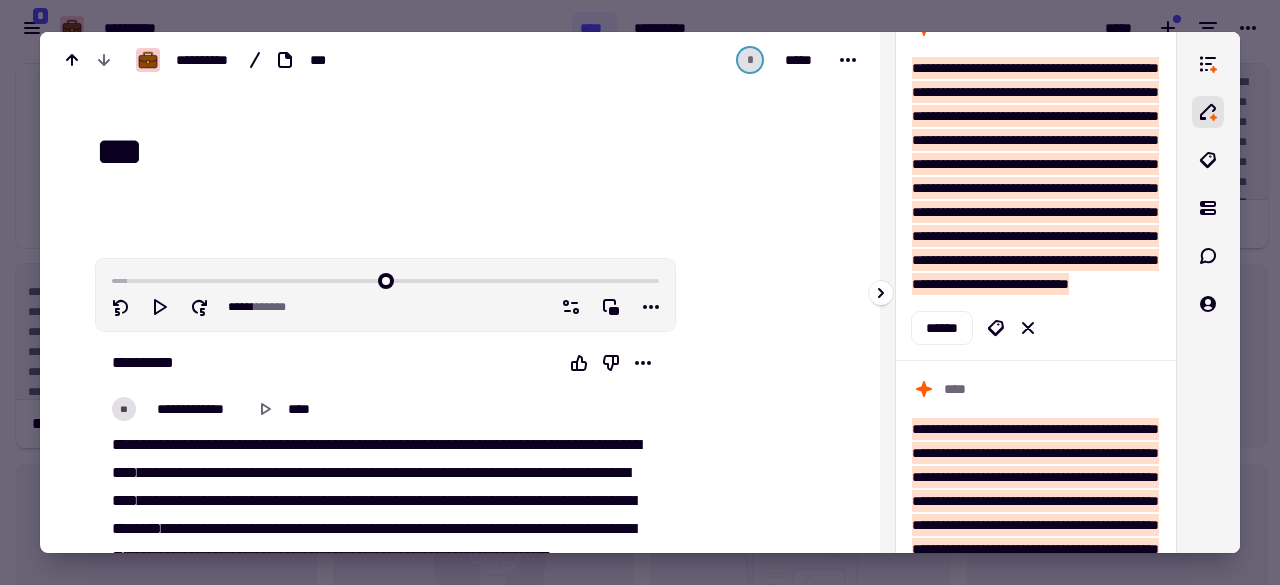 scroll, scrollTop: 200, scrollLeft: 0, axis: vertical 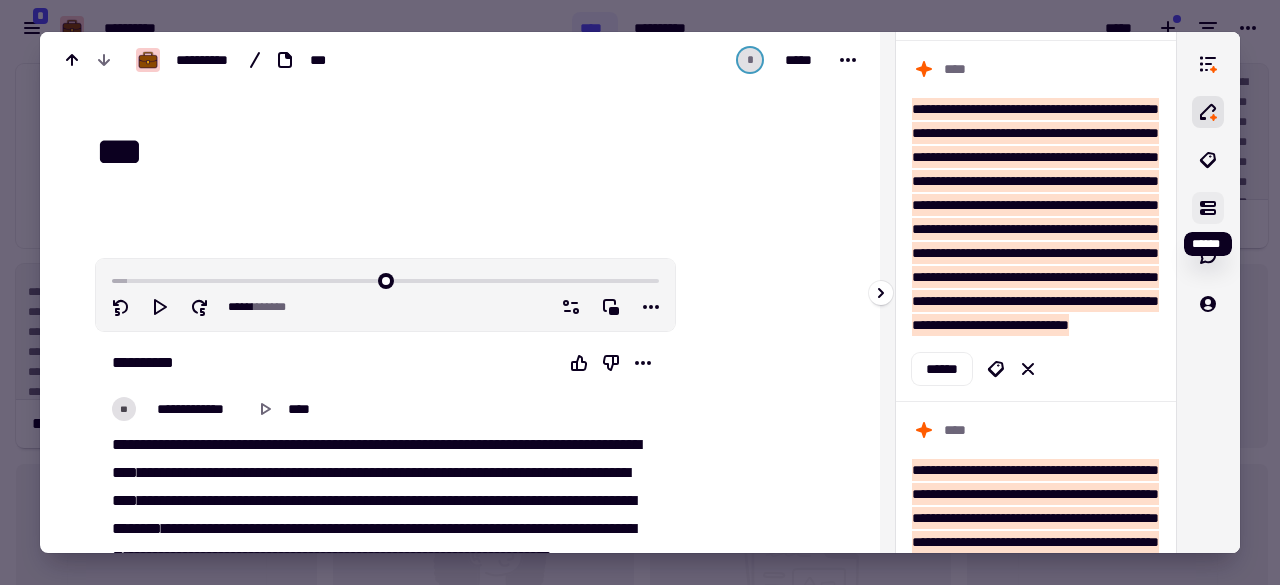 click 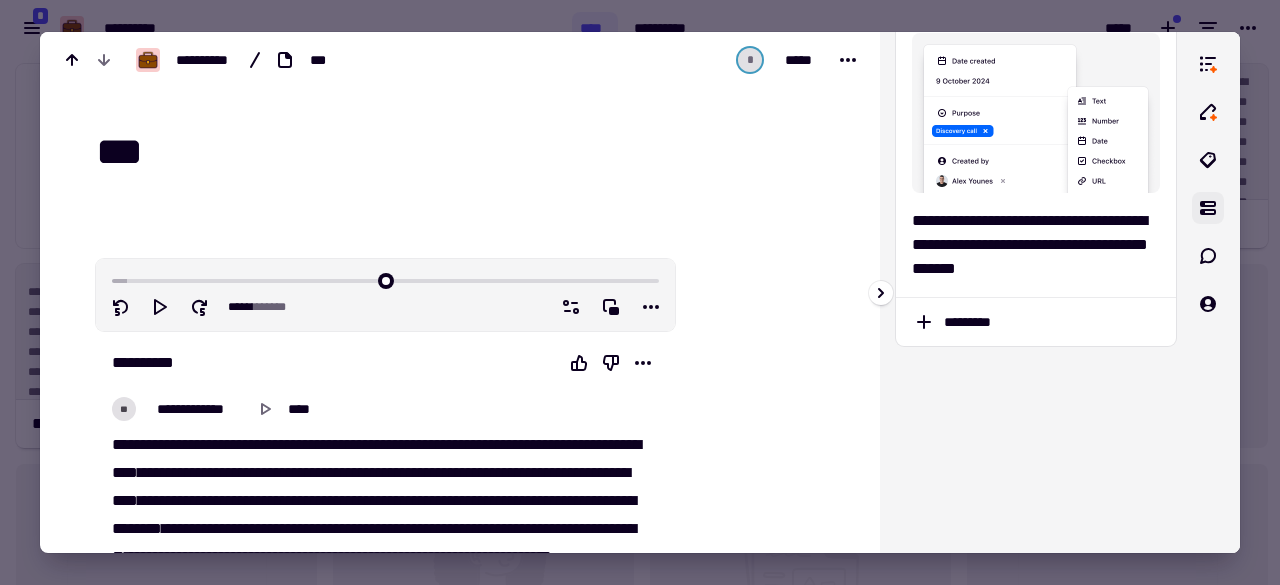 scroll, scrollTop: 0, scrollLeft: 0, axis: both 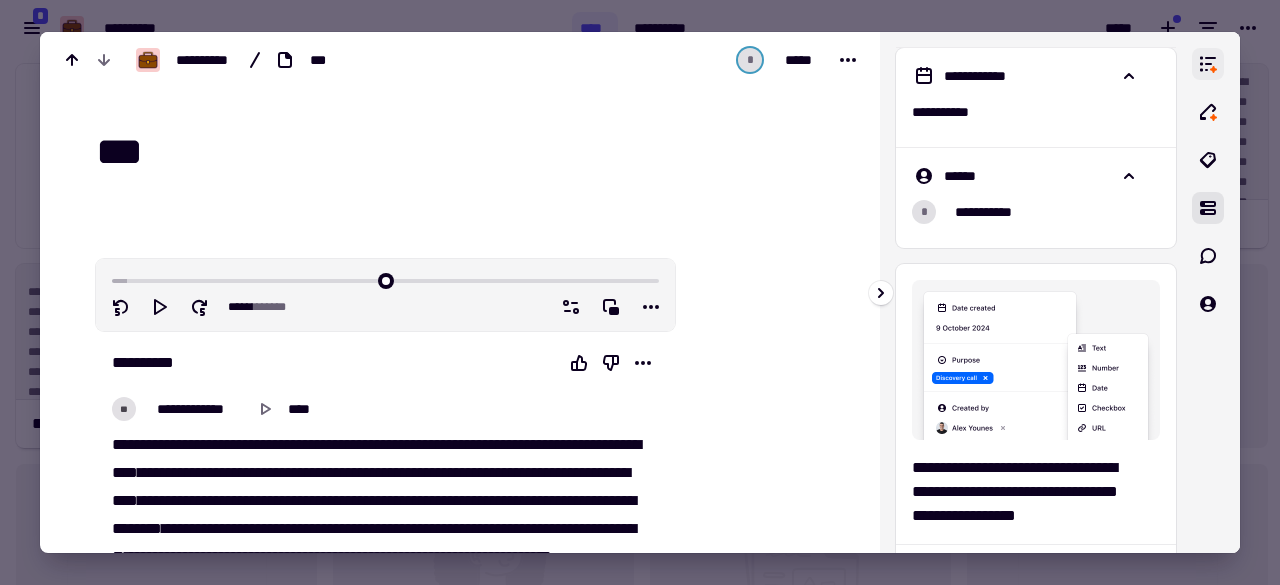 click 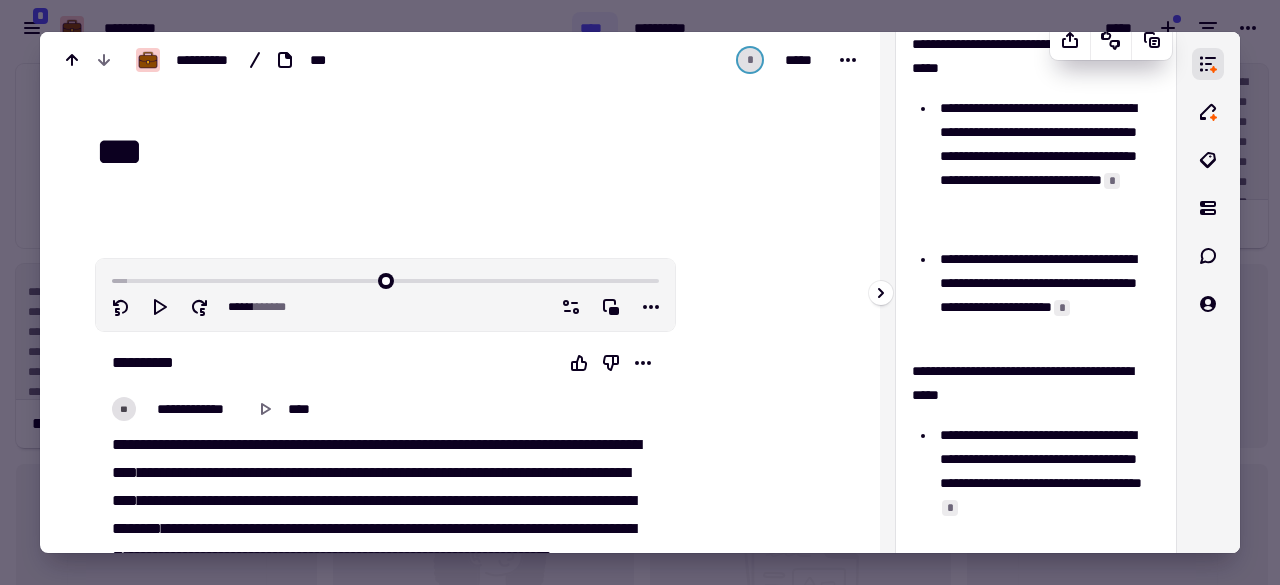 scroll, scrollTop: 0, scrollLeft: 0, axis: both 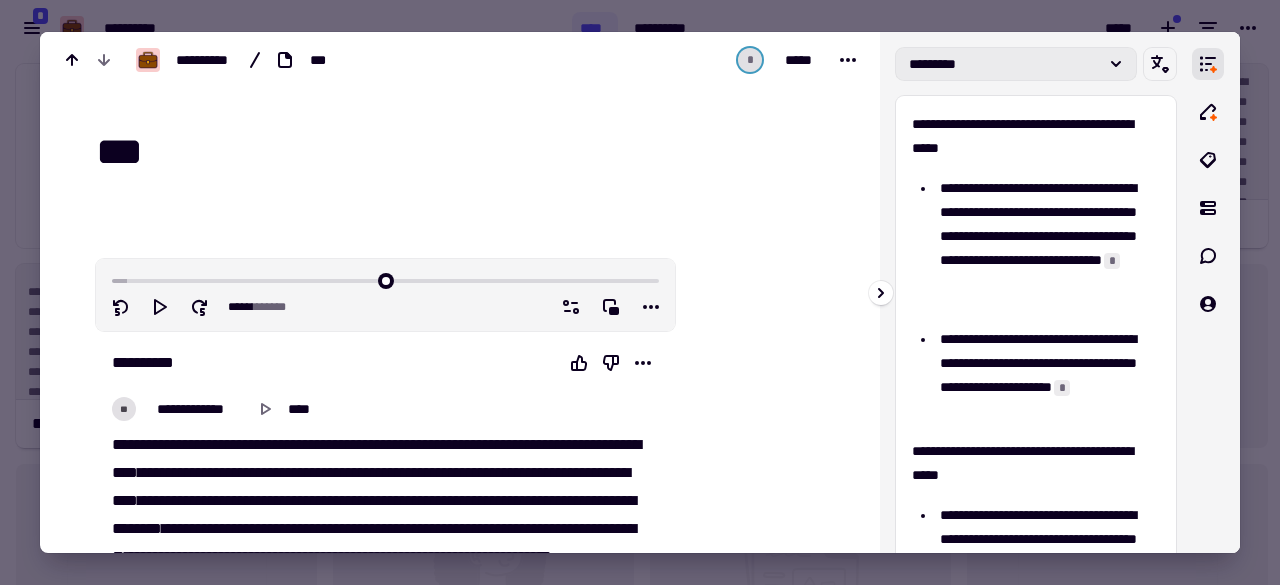 click 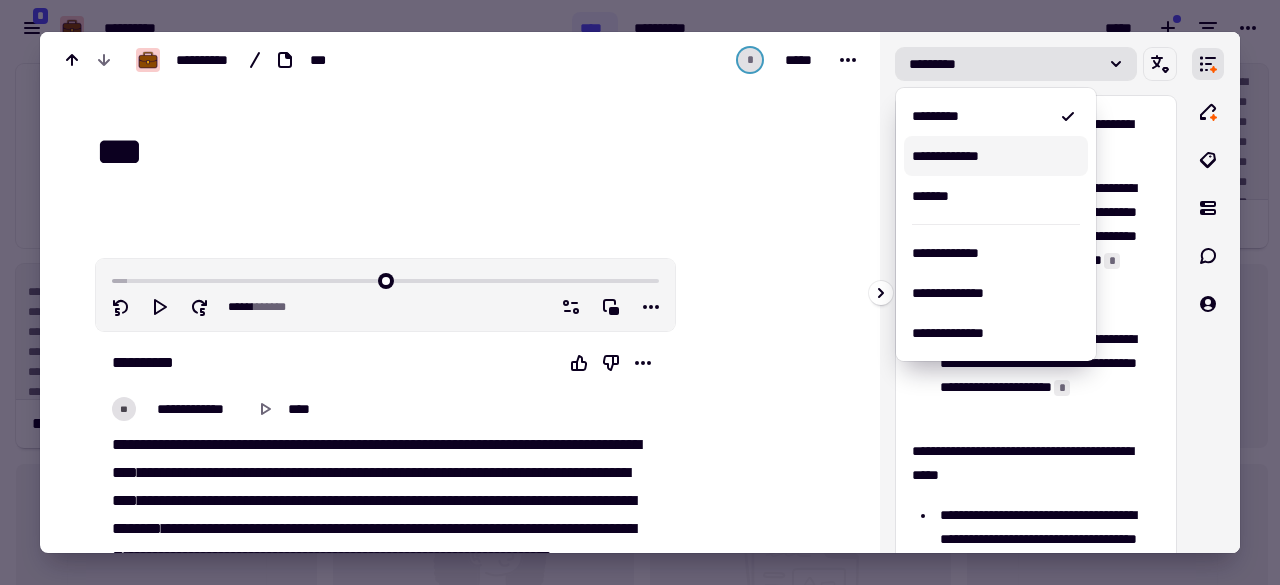 click on "**********" at bounding box center (996, 156) 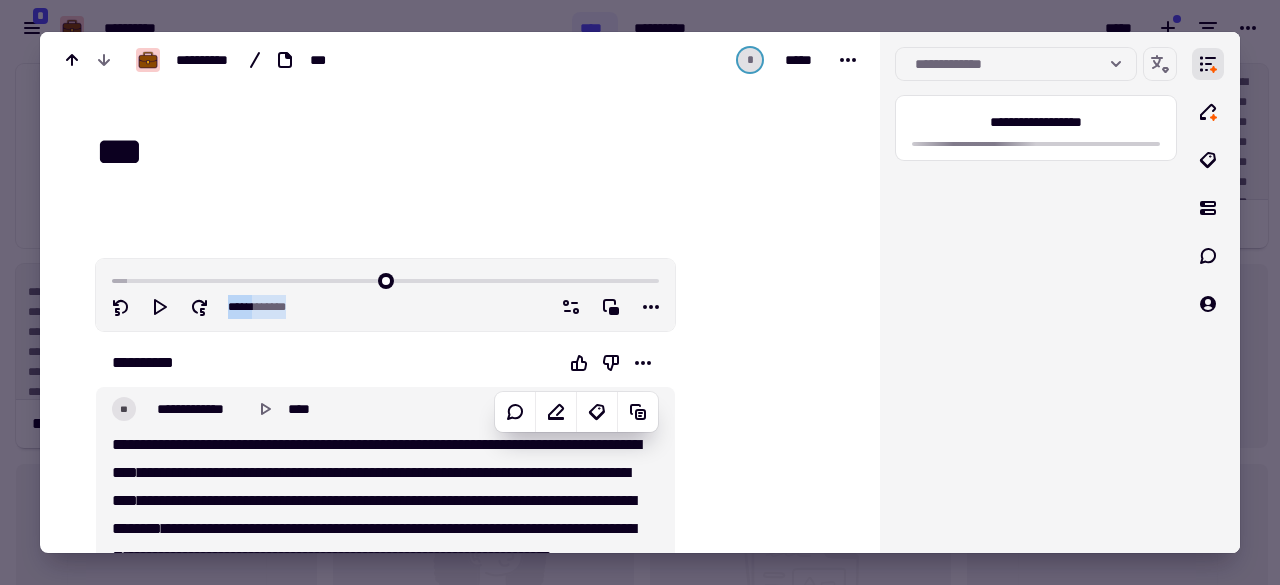 drag, startPoint x: 70, startPoint y: 397, endPoint x: 148, endPoint y: 474, distance: 109.60383 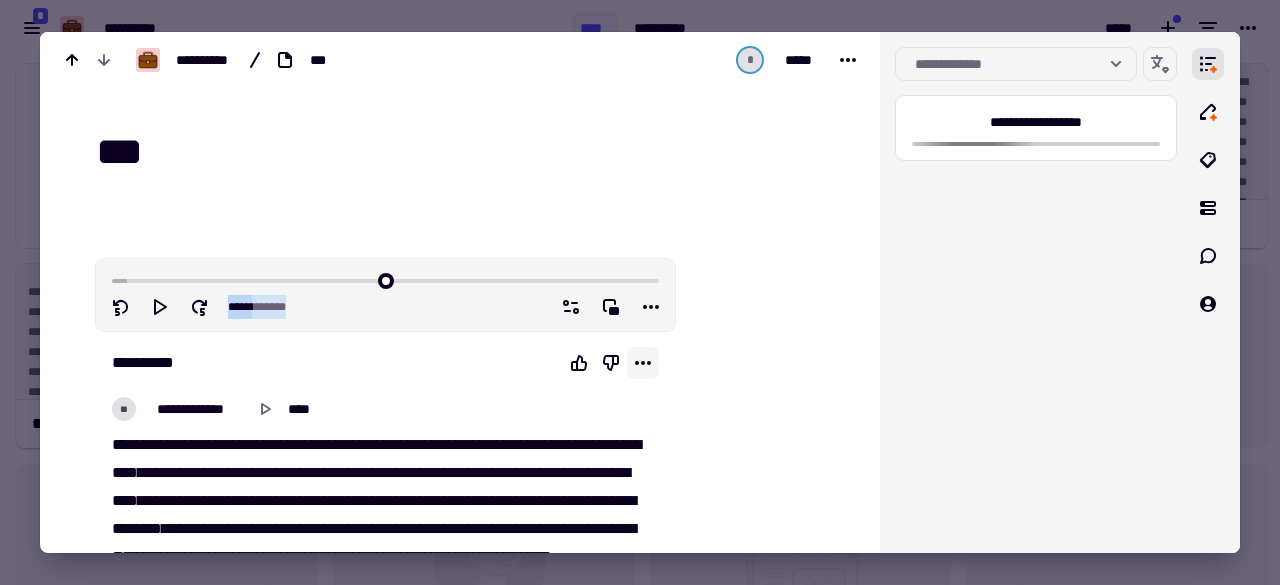 click 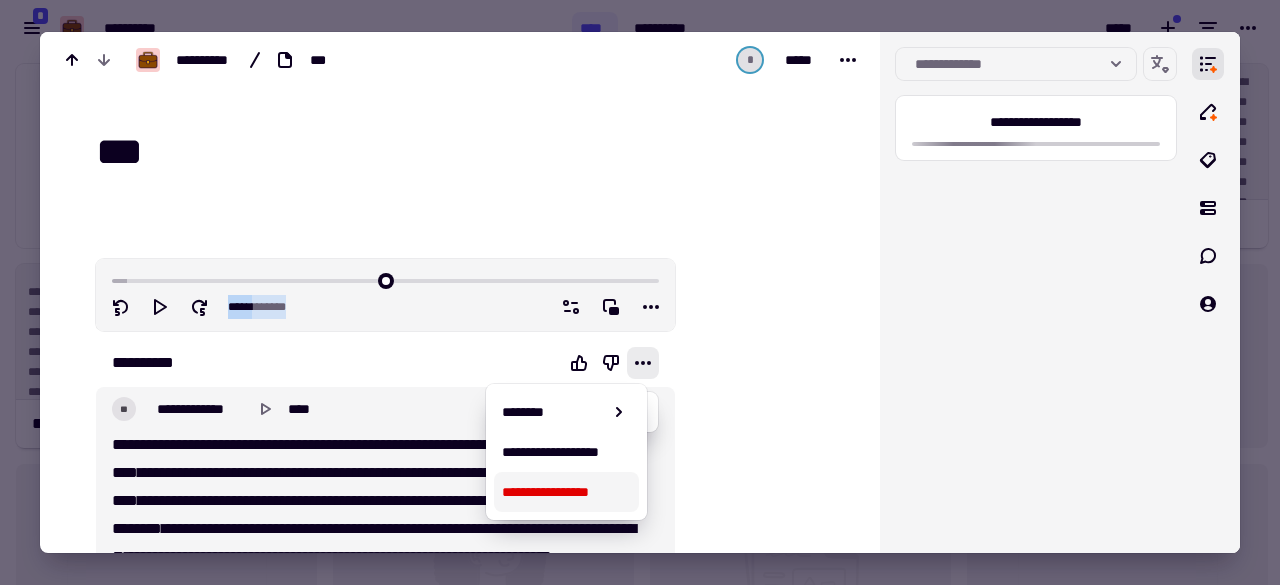 drag, startPoint x: 56, startPoint y: 377, endPoint x: 188, endPoint y: 428, distance: 141.50972 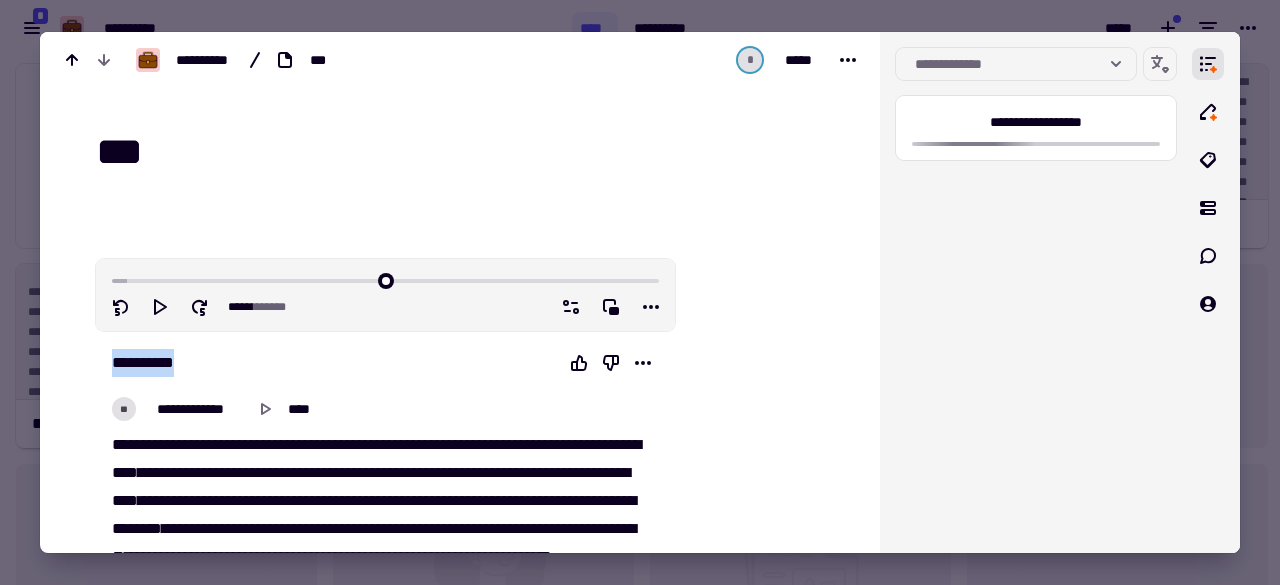 drag, startPoint x: 112, startPoint y: 362, endPoint x: 384, endPoint y: 477, distance: 295.3117 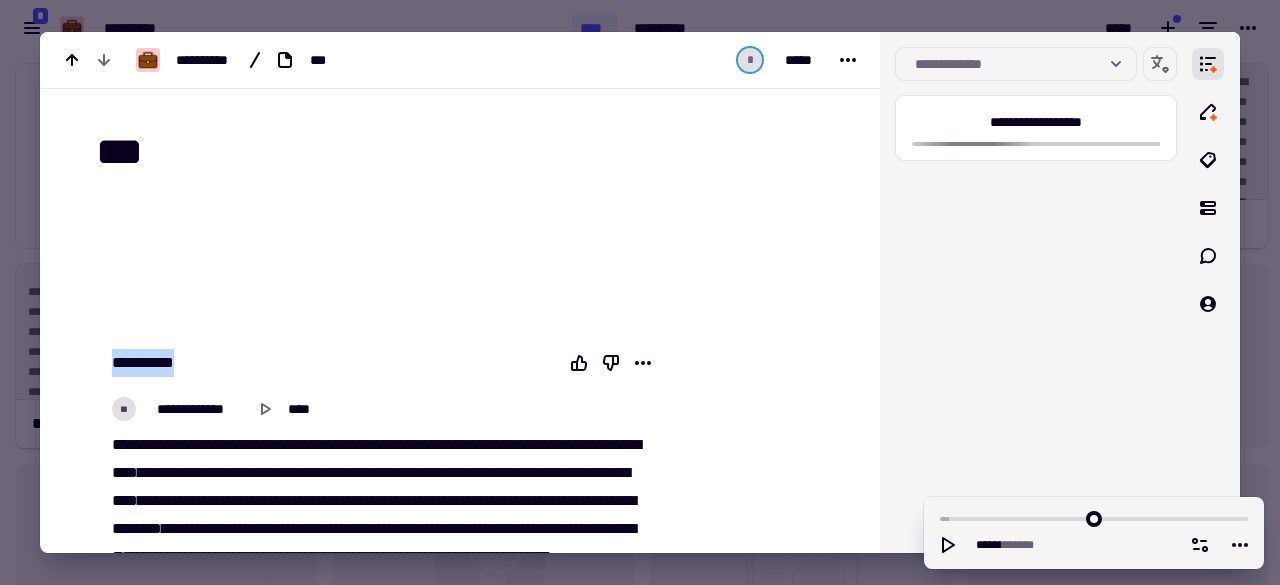 scroll, scrollTop: 700, scrollLeft: 0, axis: vertical 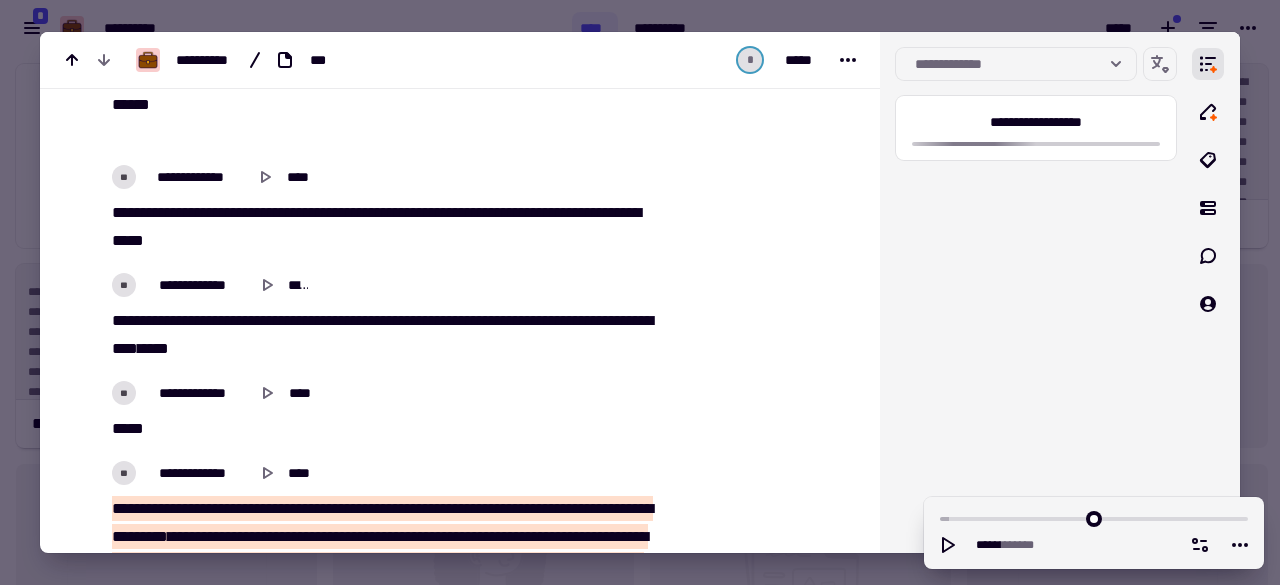 click on "**********" at bounding box center (379, 335) 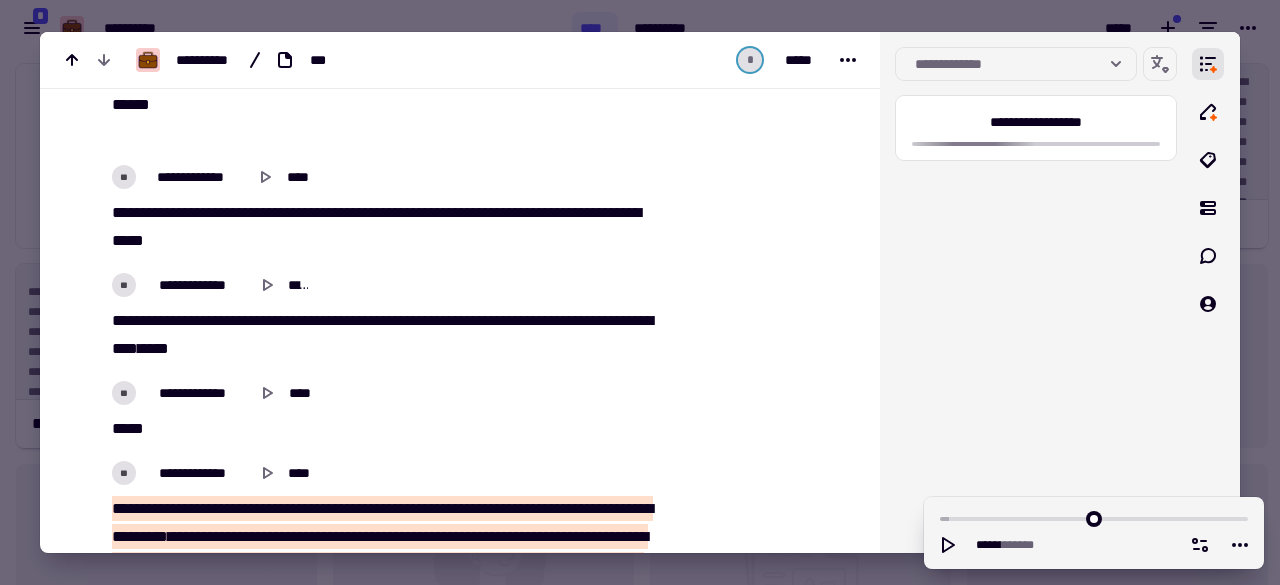 type on "*****" 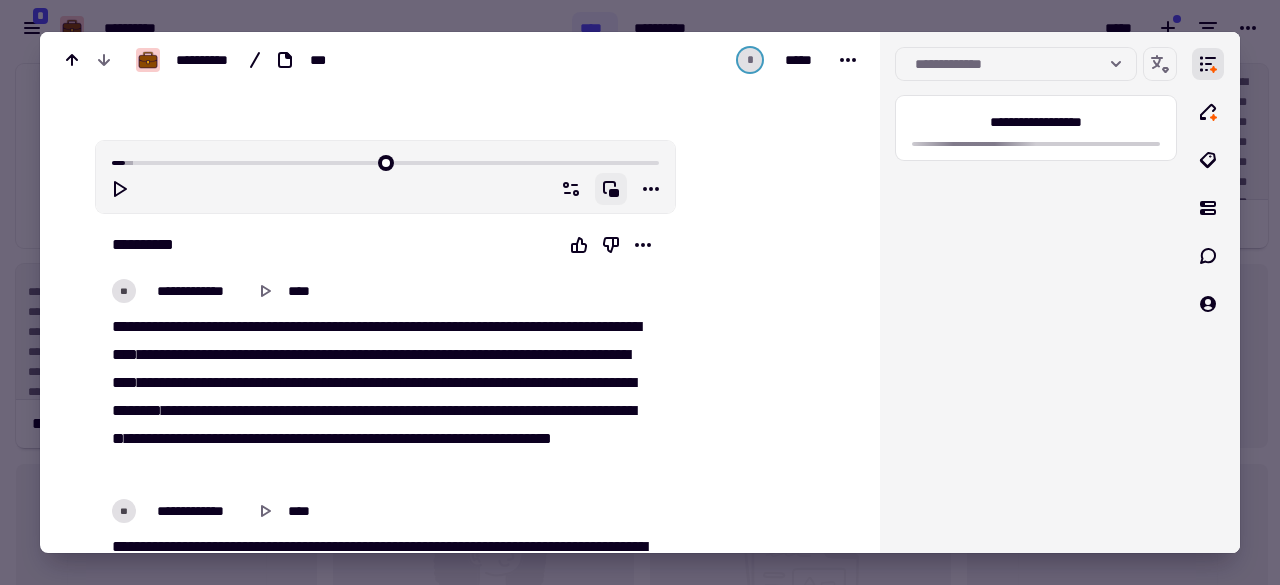 scroll, scrollTop: 0, scrollLeft: 0, axis: both 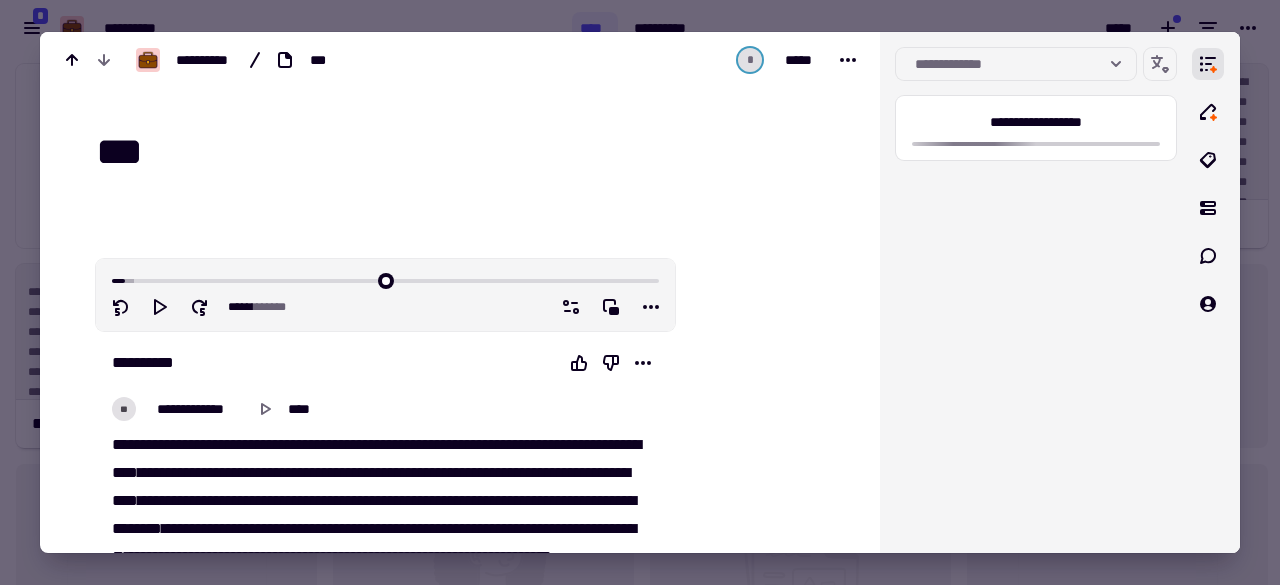 click on "**********" at bounding box center (379, 515) 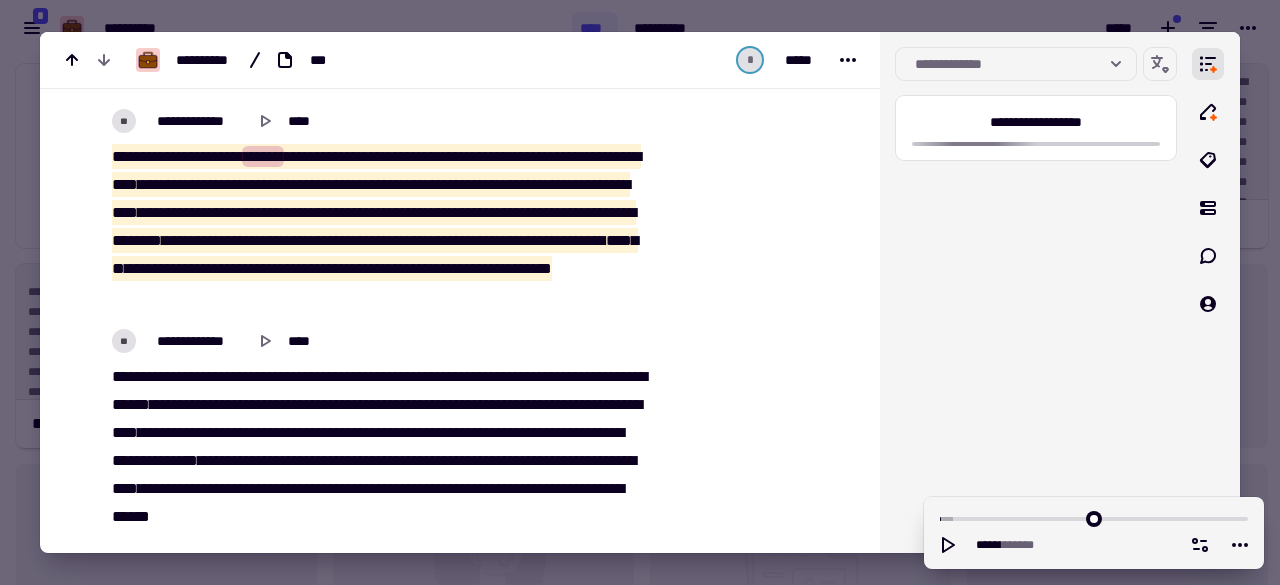 scroll, scrollTop: 0, scrollLeft: 0, axis: both 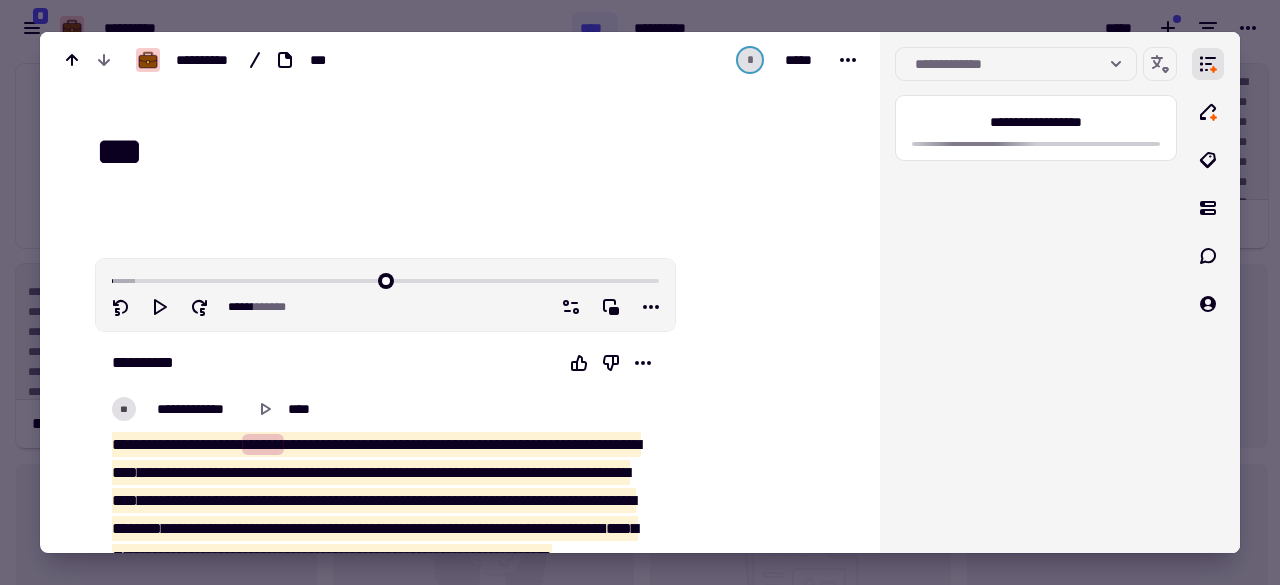 click on "**********" at bounding box center [149, 363] 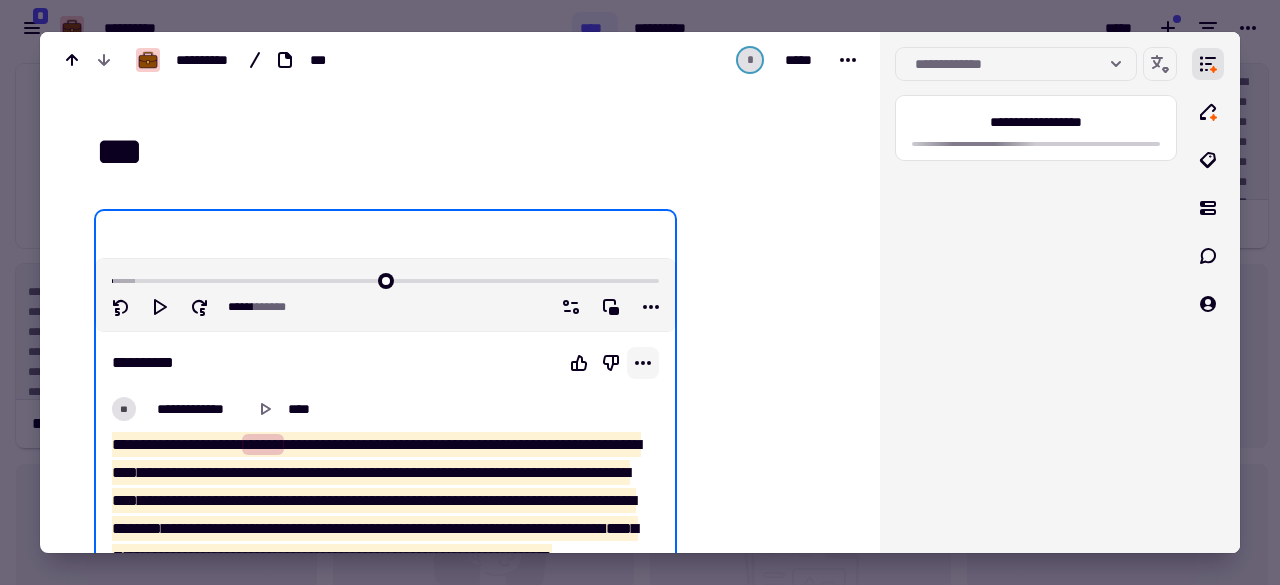 click 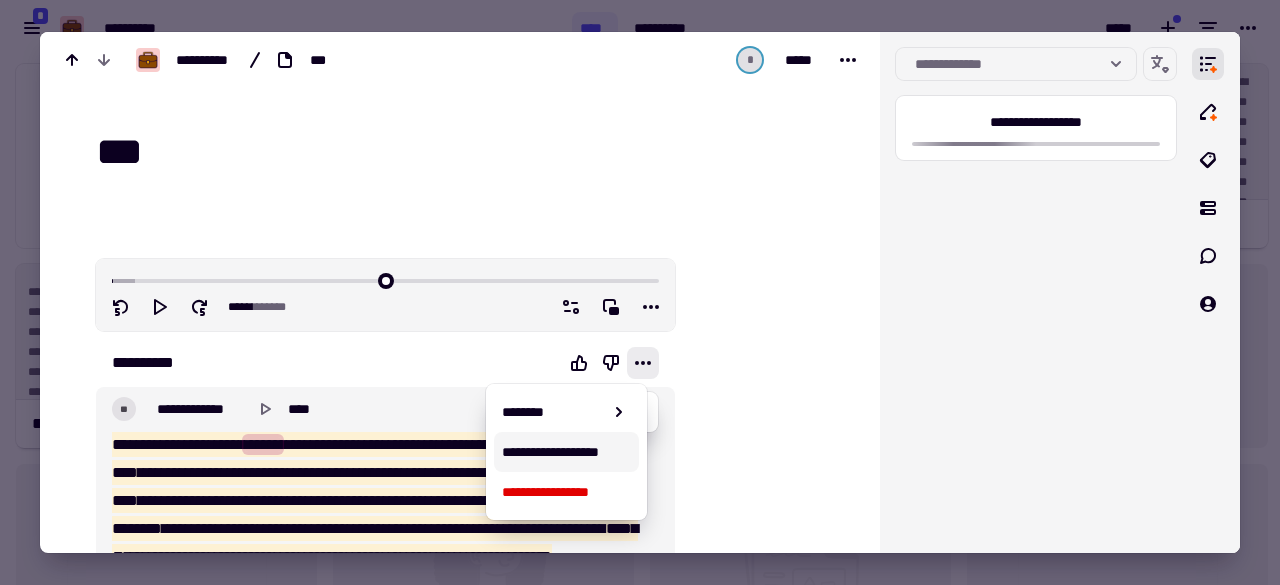 click on "**********" at bounding box center [566, 452] 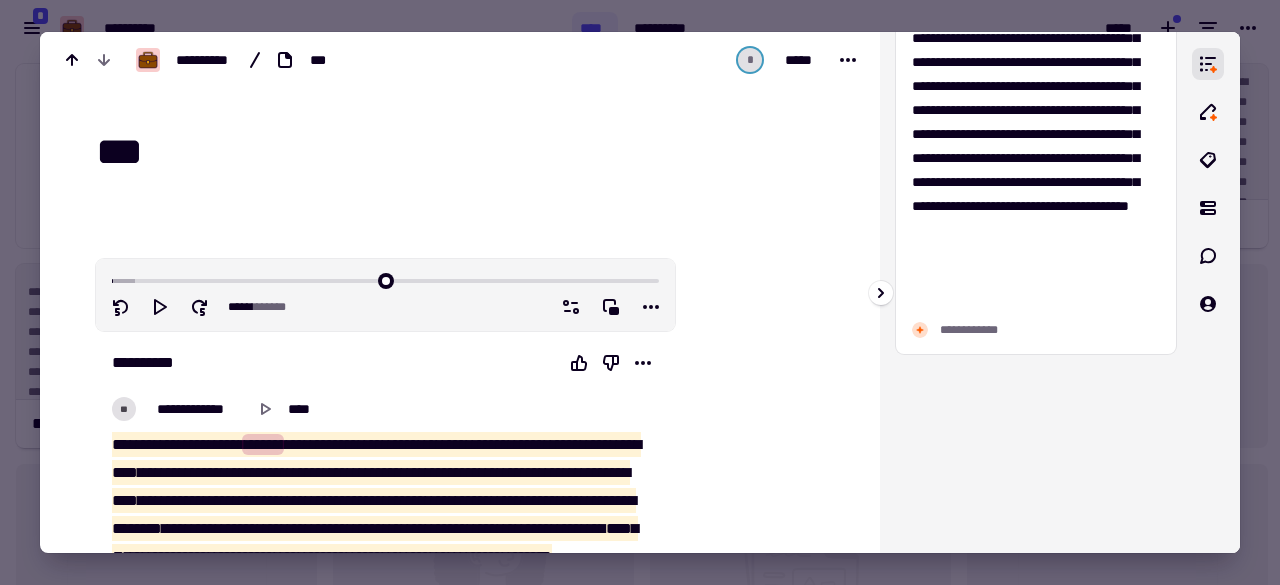 scroll, scrollTop: 4137, scrollLeft: 0, axis: vertical 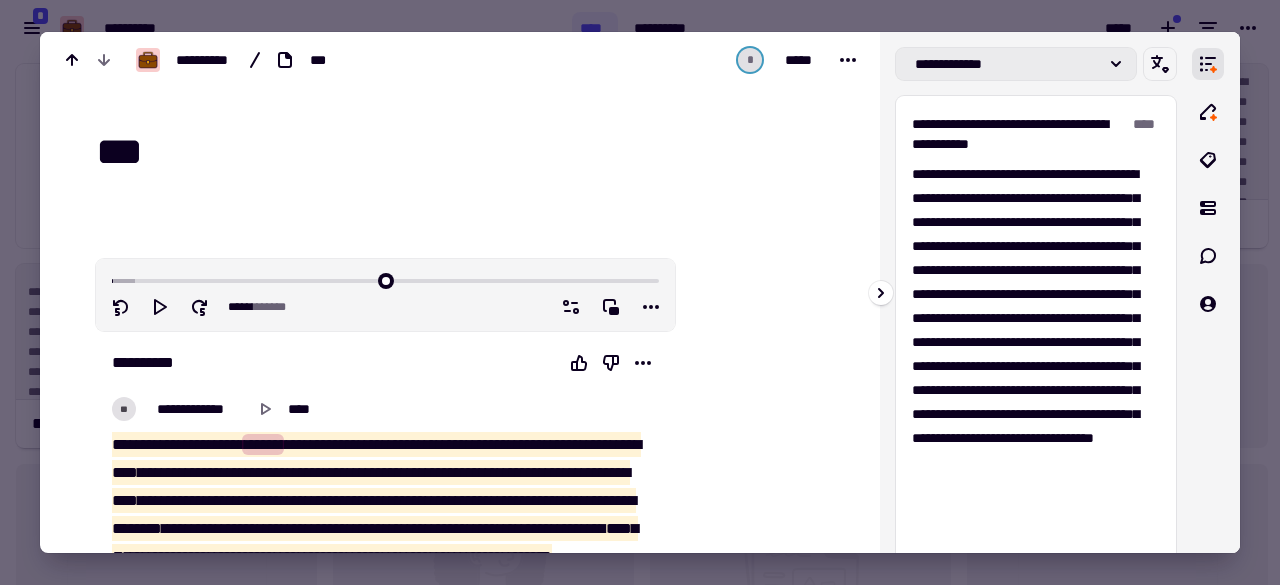 click 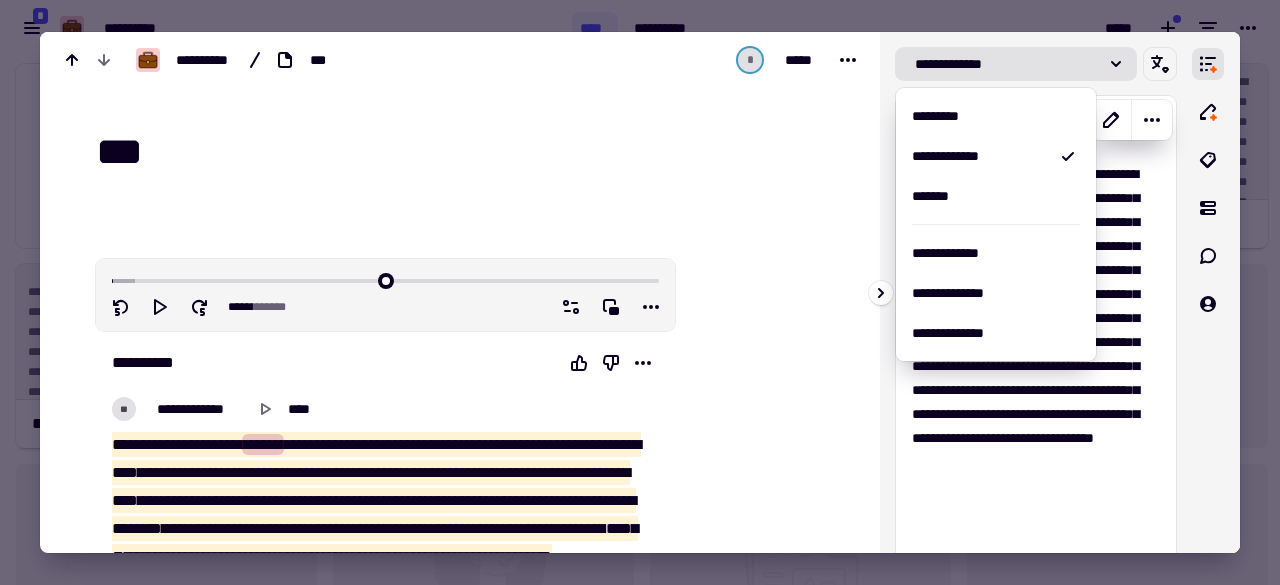 click on "**********" at bounding box center [1036, 341] 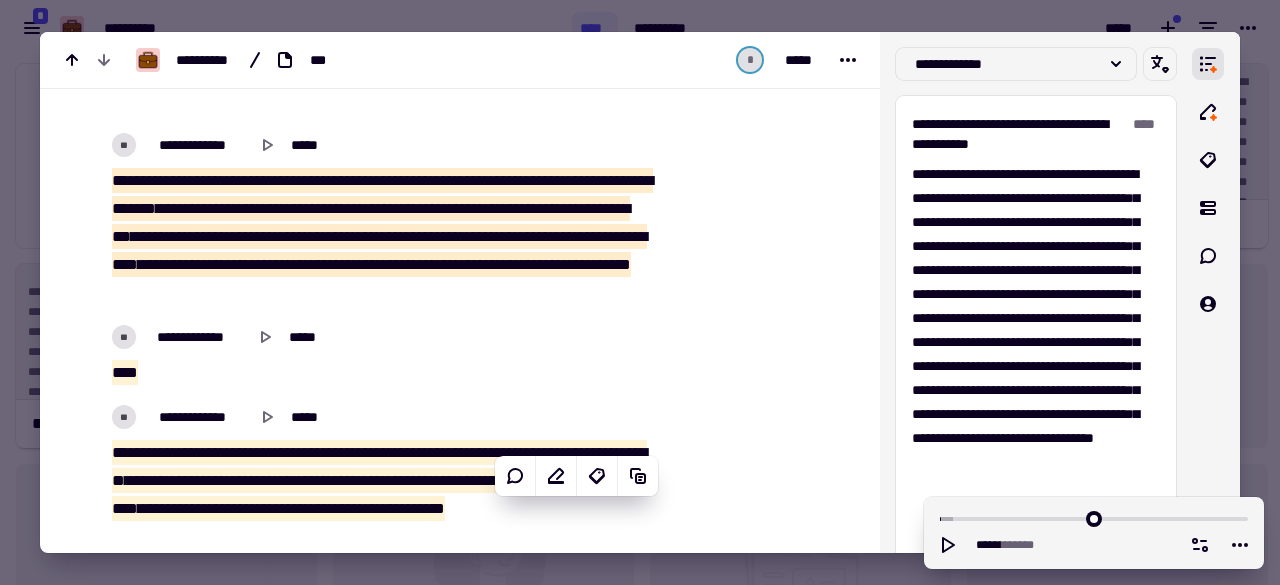 scroll, scrollTop: 8200, scrollLeft: 0, axis: vertical 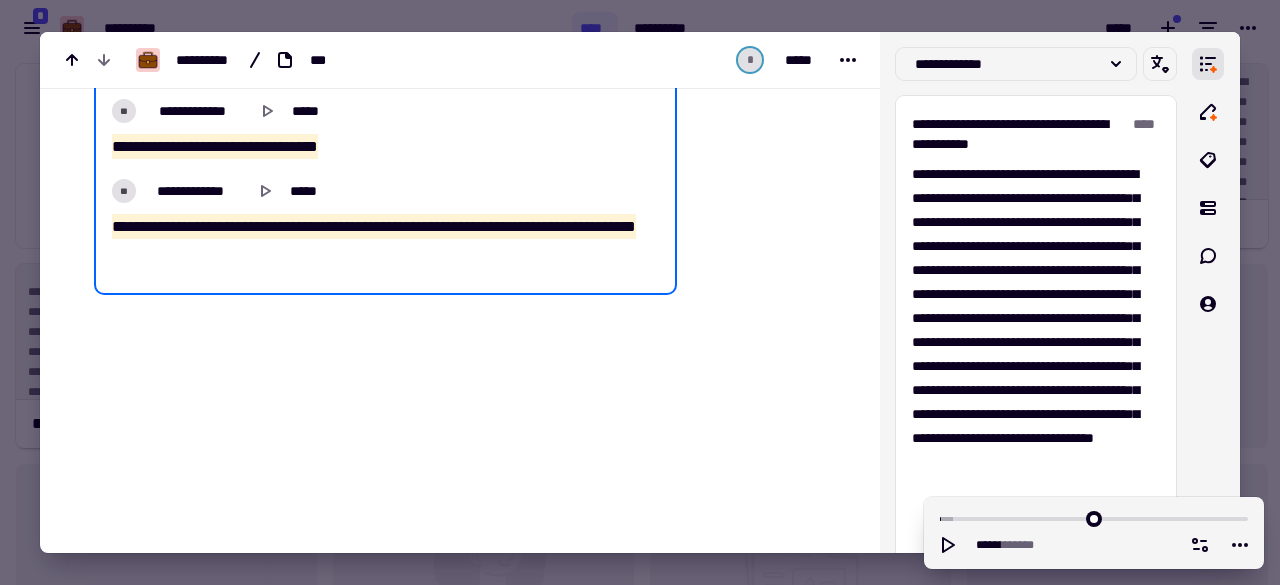 drag, startPoint x: 384, startPoint y: 234, endPoint x: 85, endPoint y: 307, distance: 307.78238 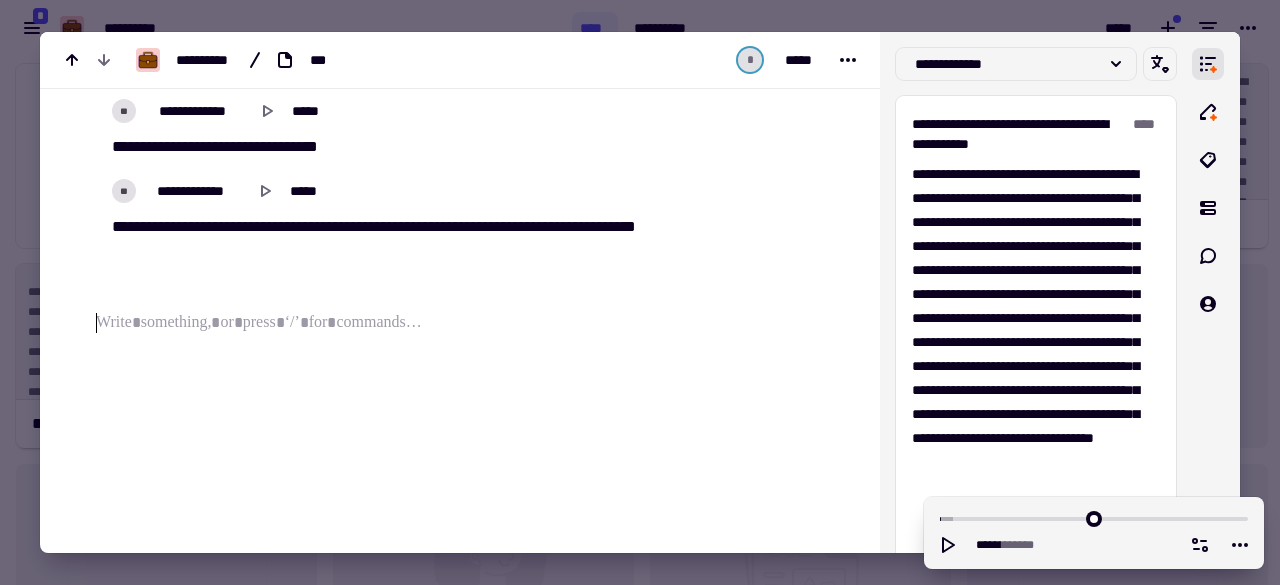 click on "**   ***   *****   ****   **   *****   *******   *****   **   ****   **   ****   ****   ****   ****   ***   ****   *****" at bounding box center (379, 241) 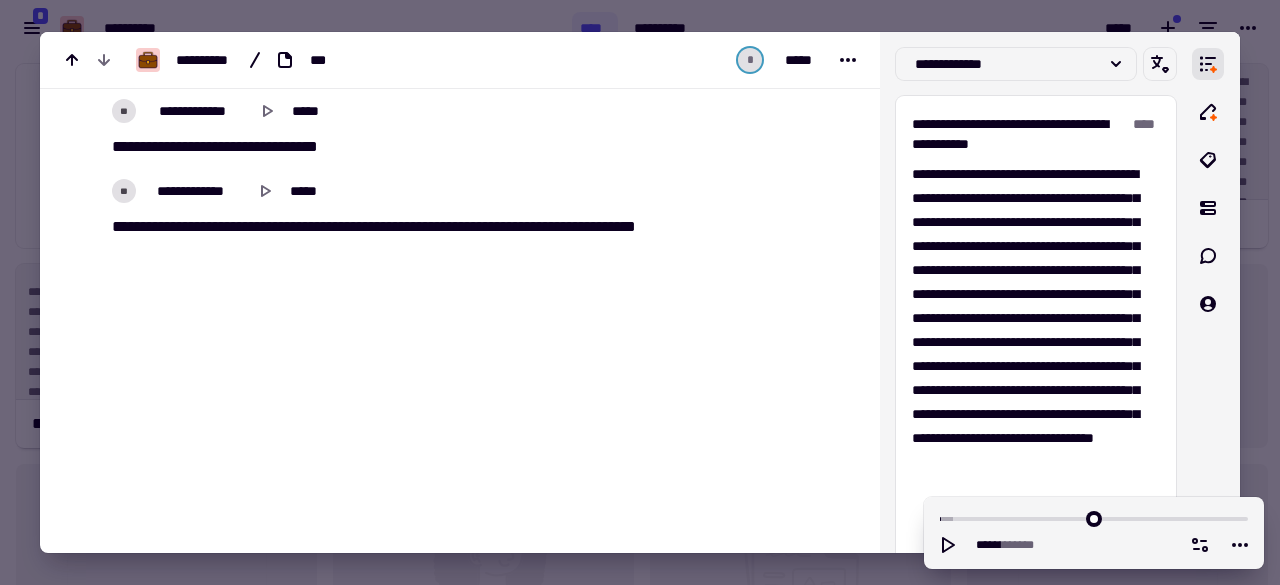 click on "**********" at bounding box center [385, -14571] 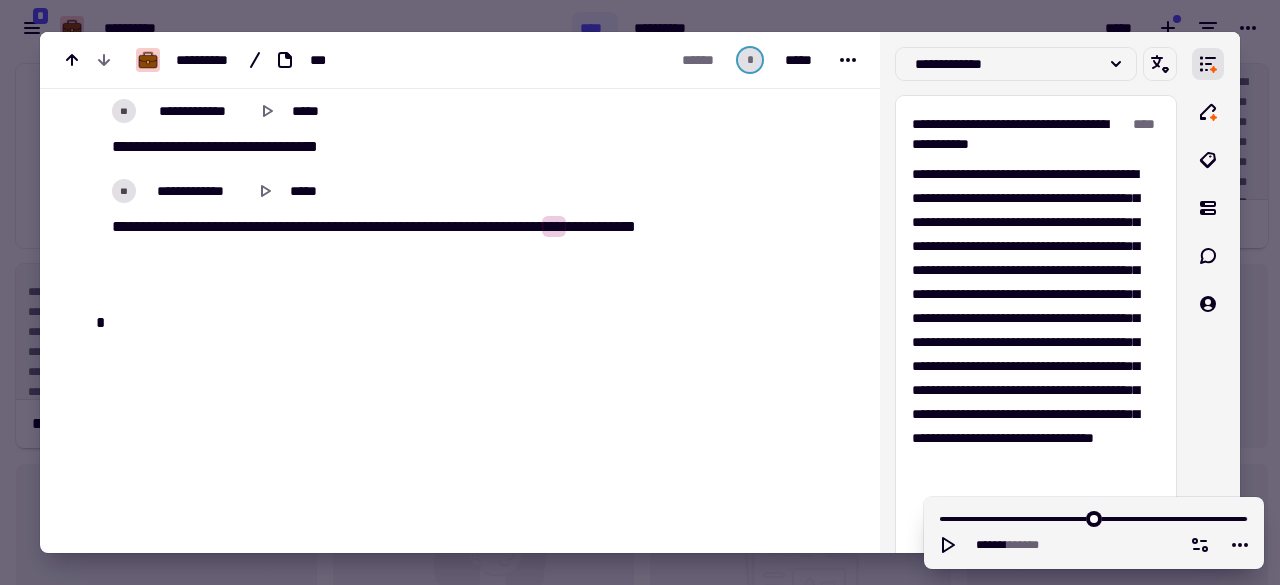 type 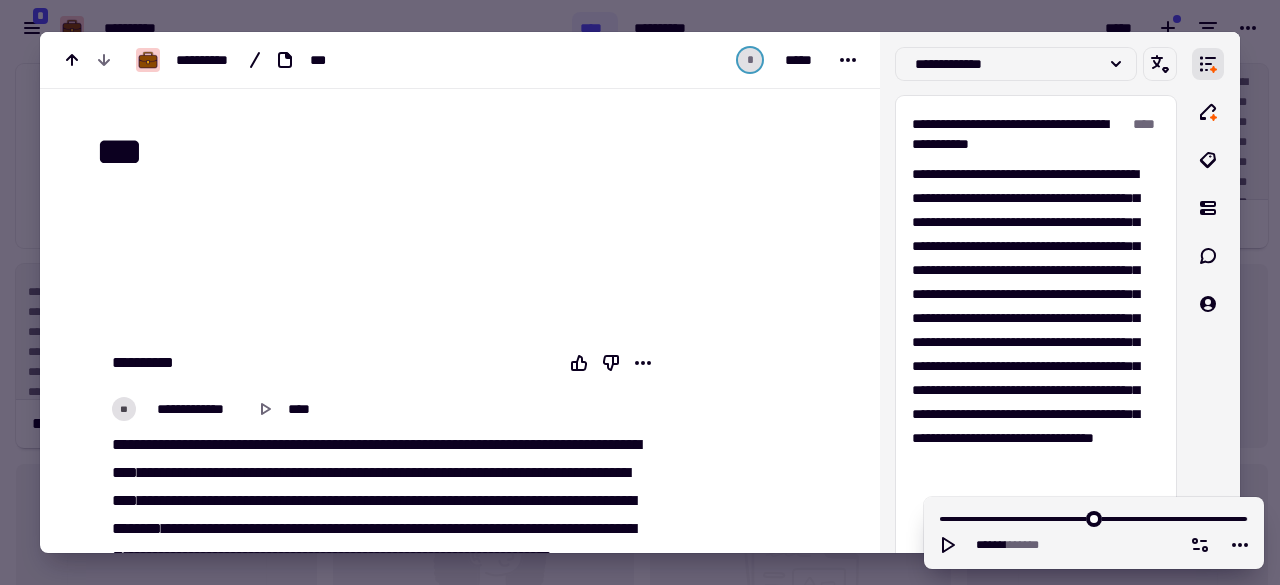 scroll, scrollTop: 0, scrollLeft: 0, axis: both 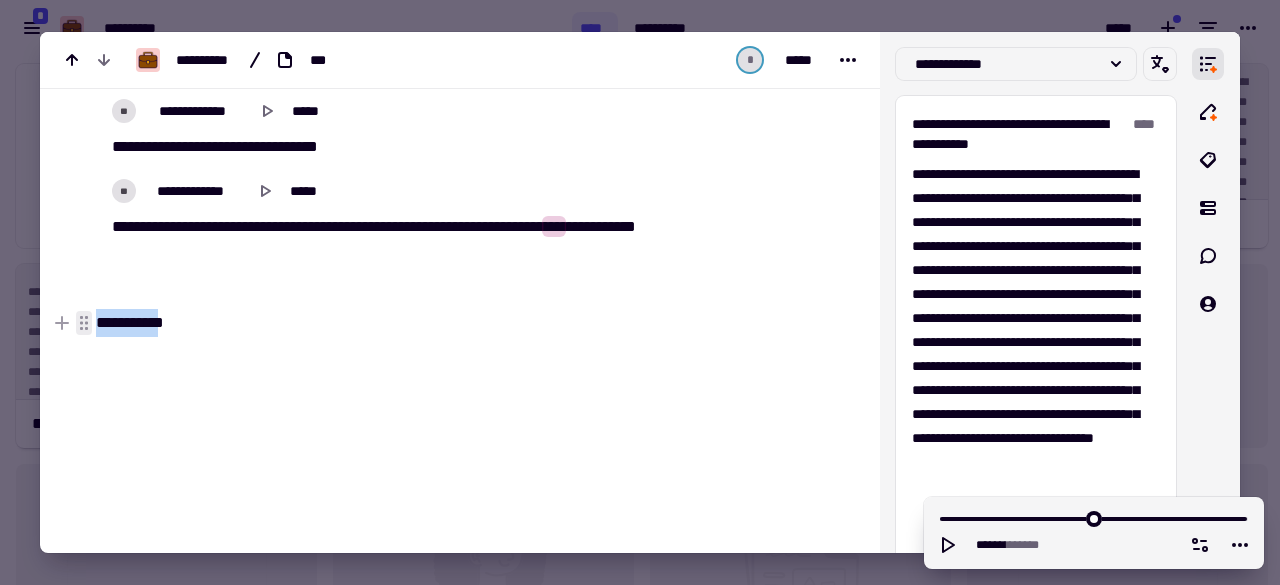 drag, startPoint x: 170, startPoint y: 323, endPoint x: 95, endPoint y: 317, distance: 75.23962 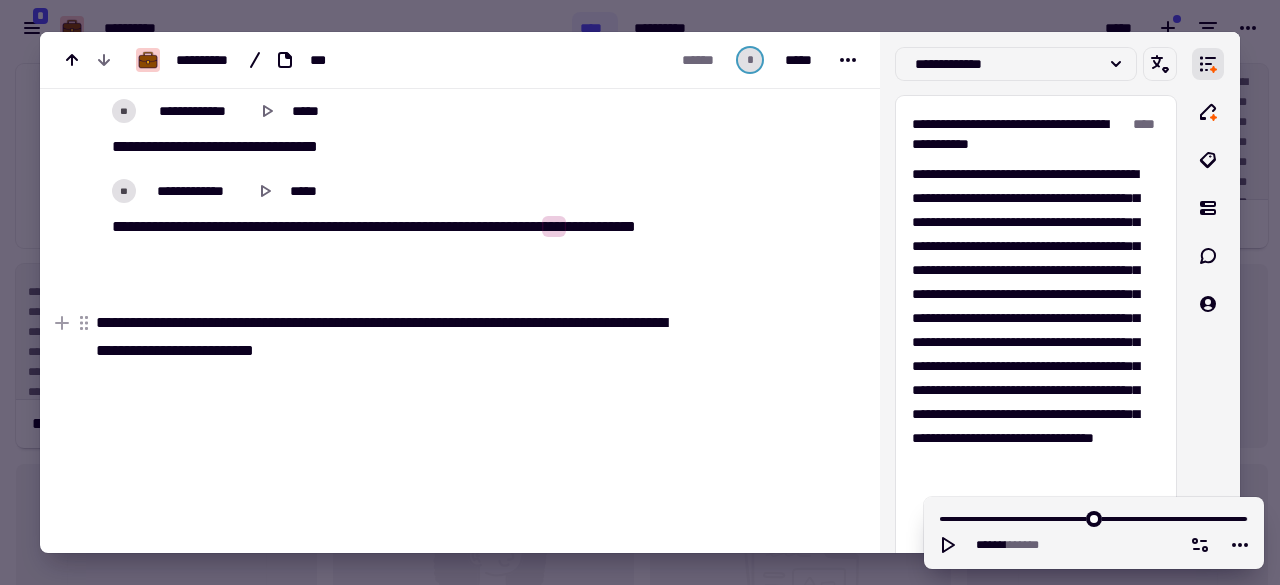 click on "**********" at bounding box center [379, 337] 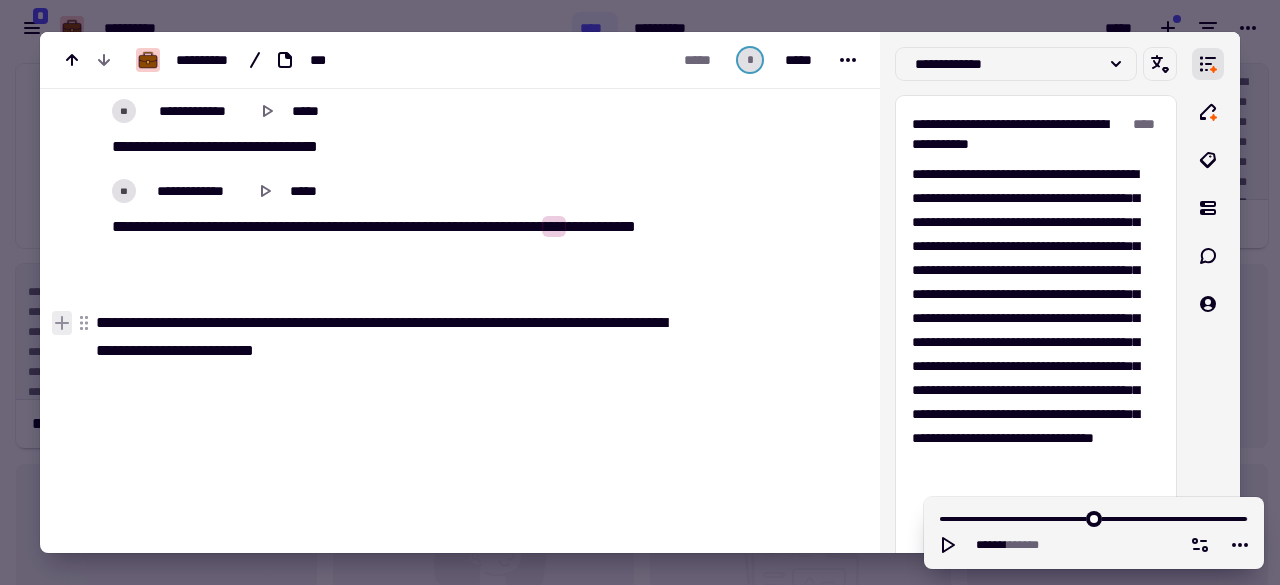 click 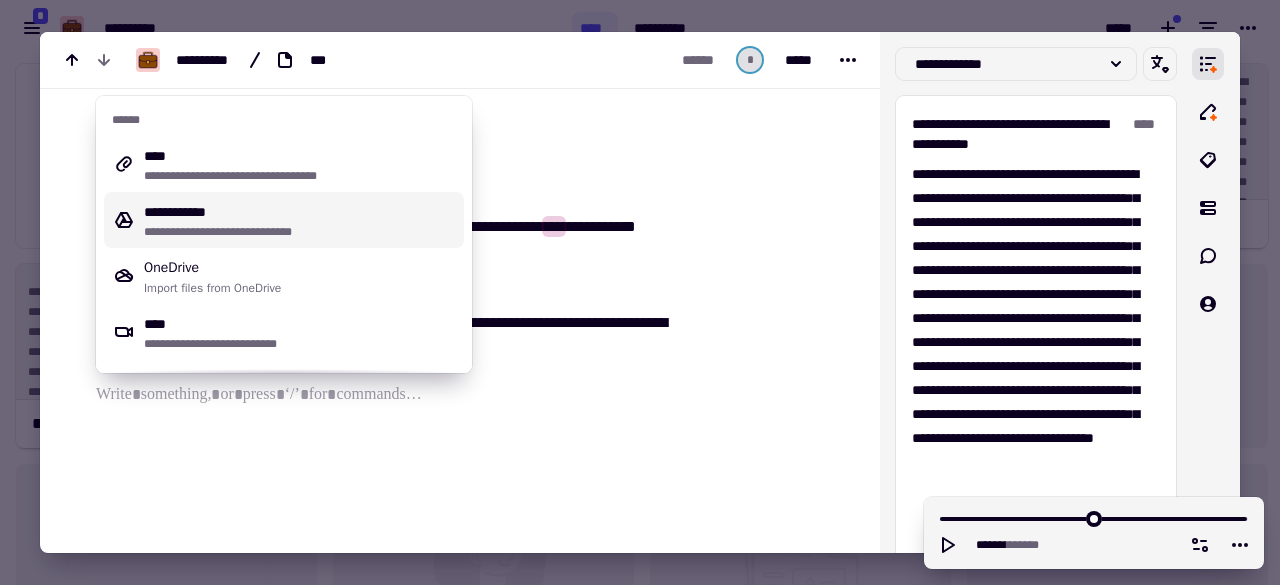 click on "**********" at bounding box center (373, -14477) 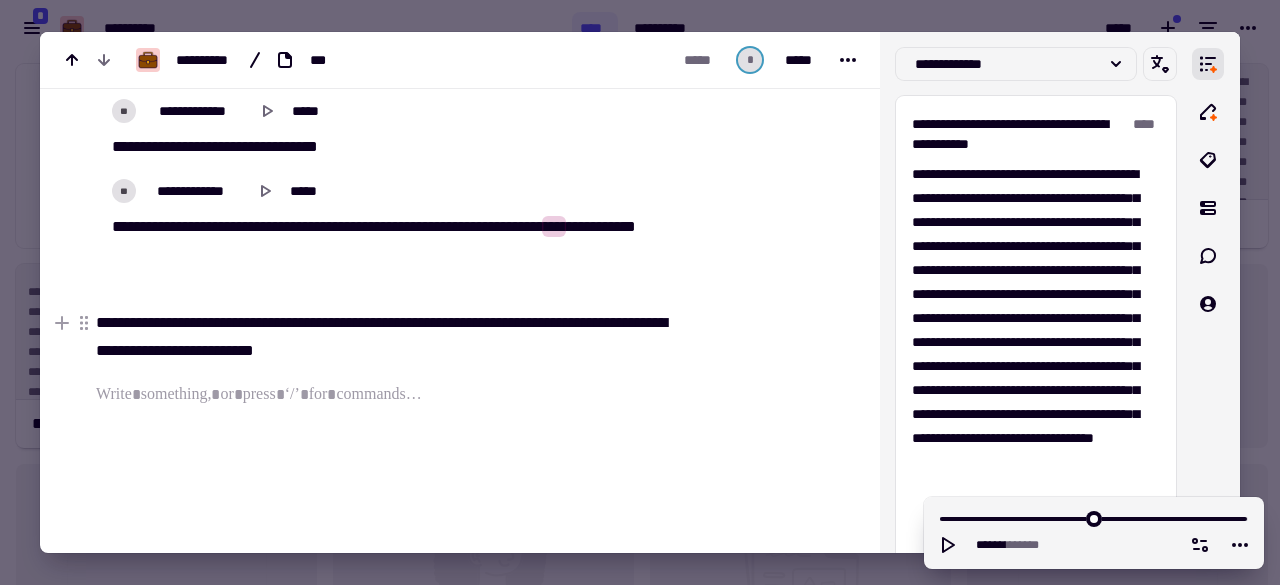 click on "**********" at bounding box center (379, 337) 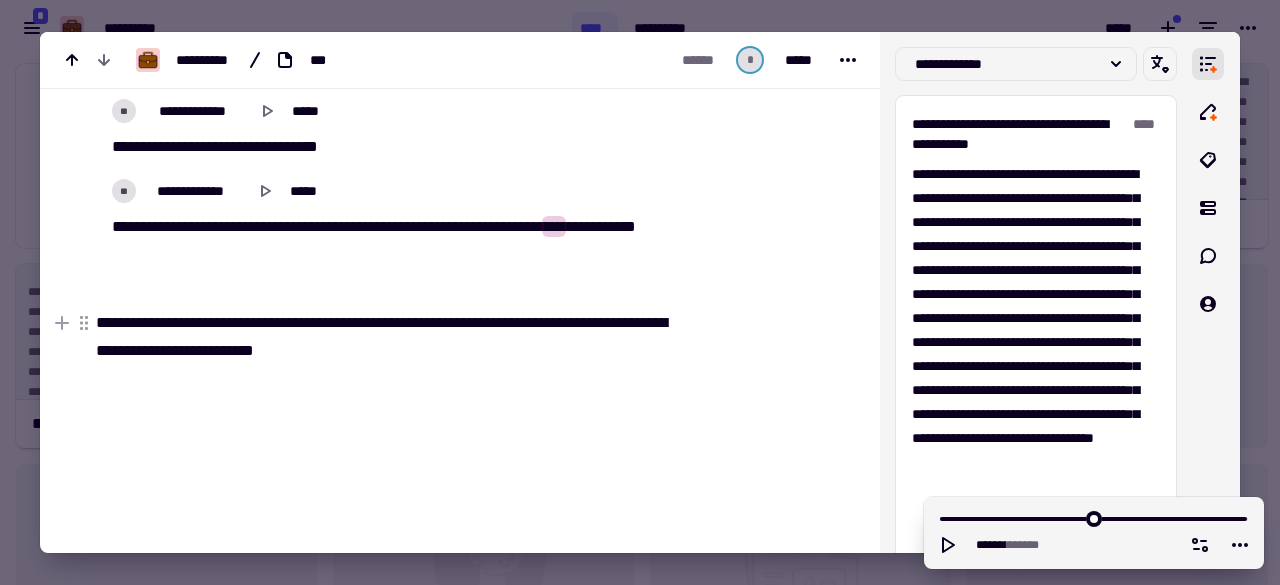 click on "**********" at bounding box center (379, 337) 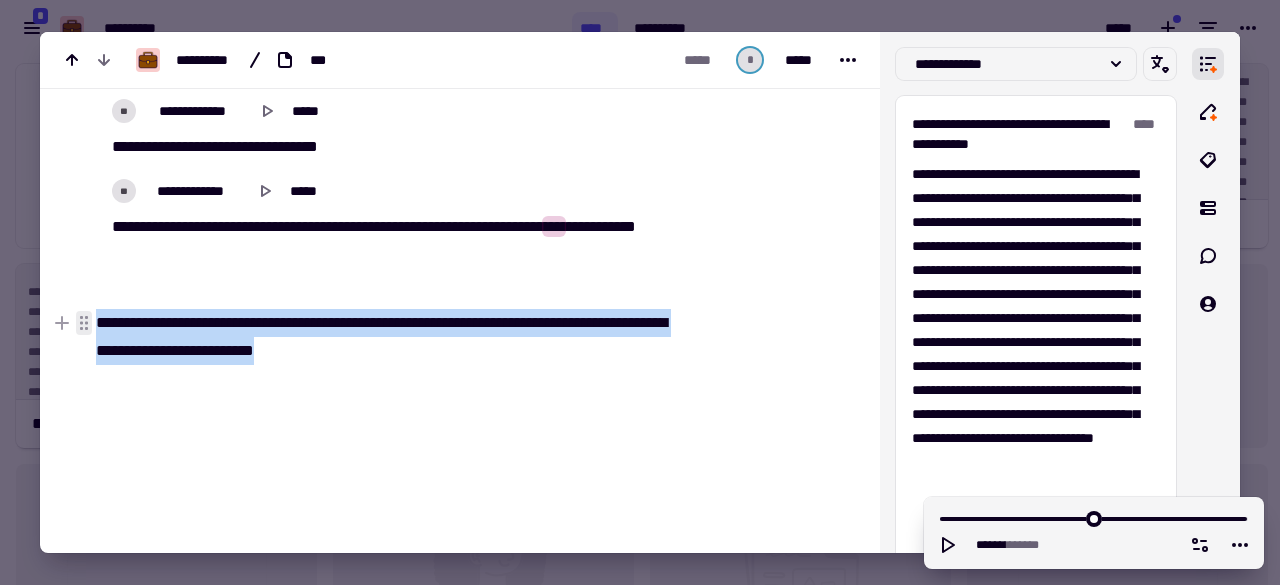 drag, startPoint x: 317, startPoint y: 333, endPoint x: 86, endPoint y: 325, distance: 231.13849 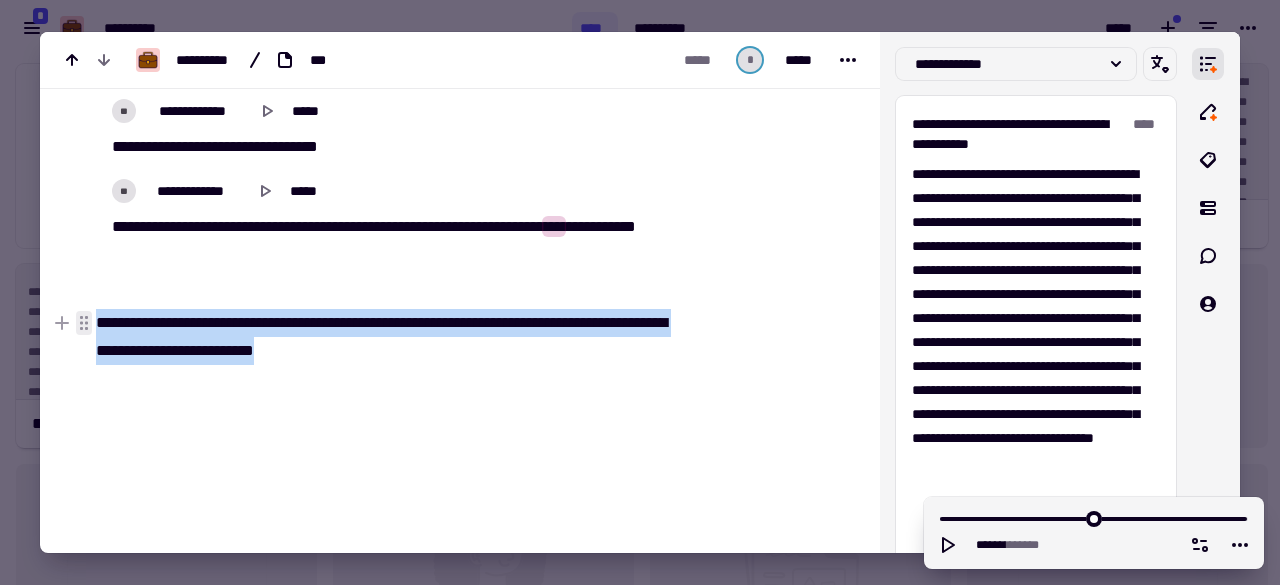 click on "**********" at bounding box center [472, -14467] 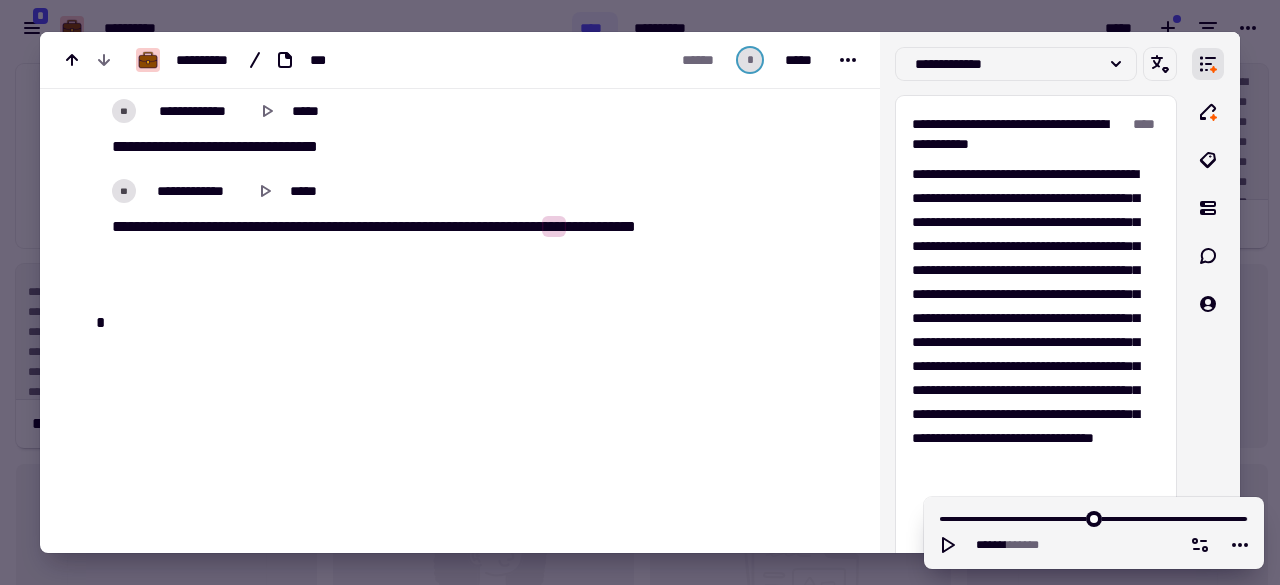 click on "****** * *****" at bounding box center [687, 60] 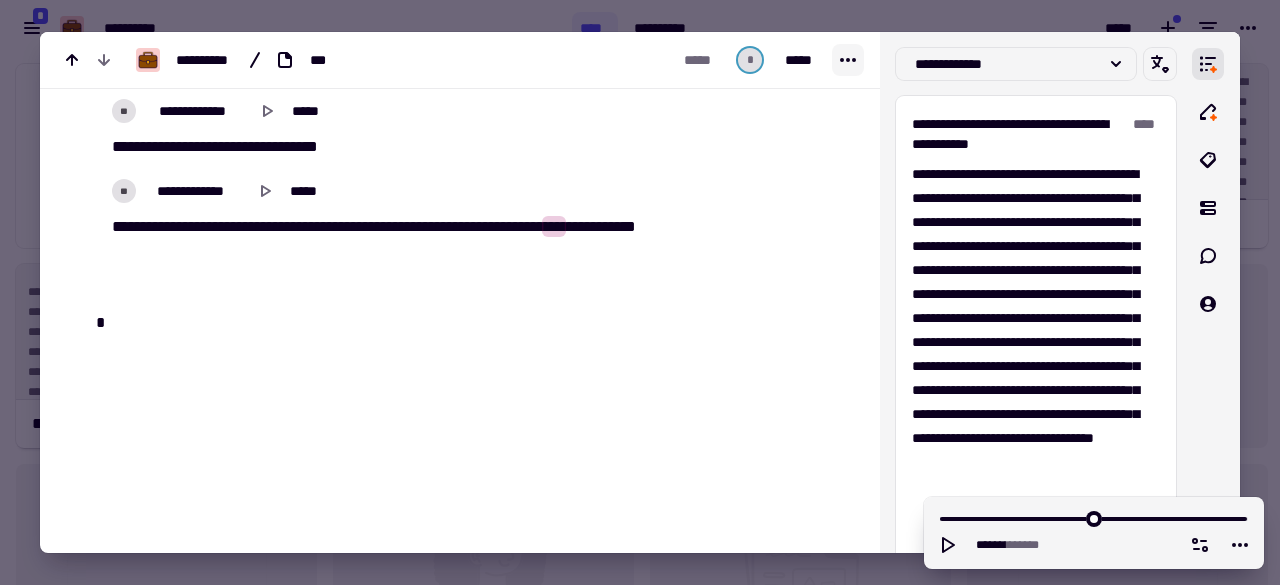 click 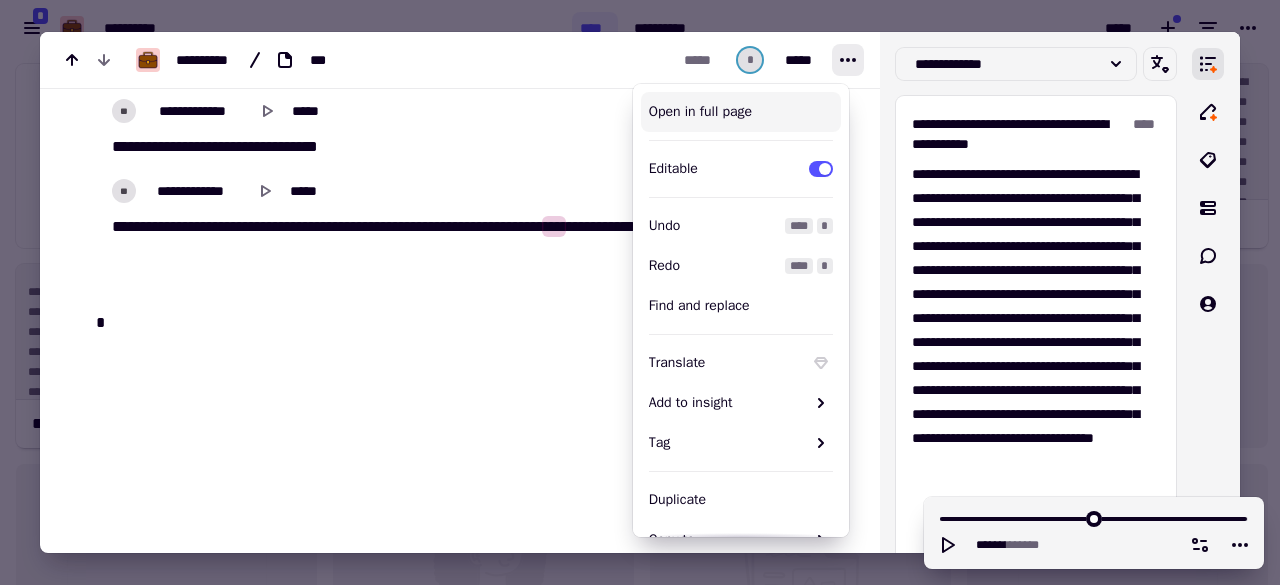 click on "Open in full page" at bounding box center (741, 112) 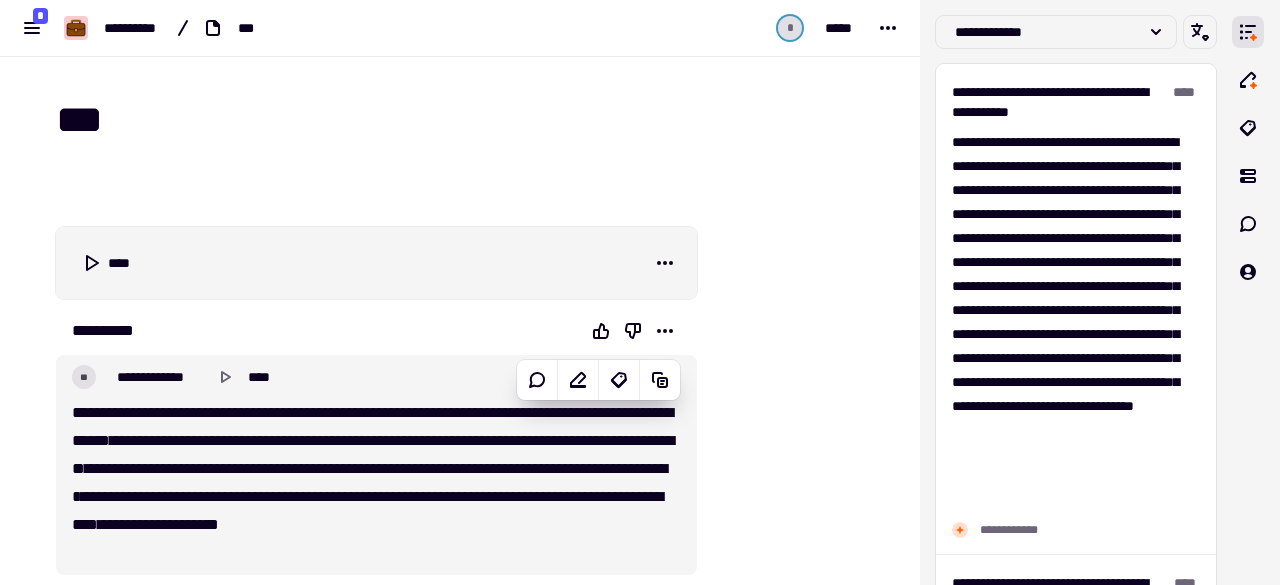 scroll, scrollTop: 100, scrollLeft: 0, axis: vertical 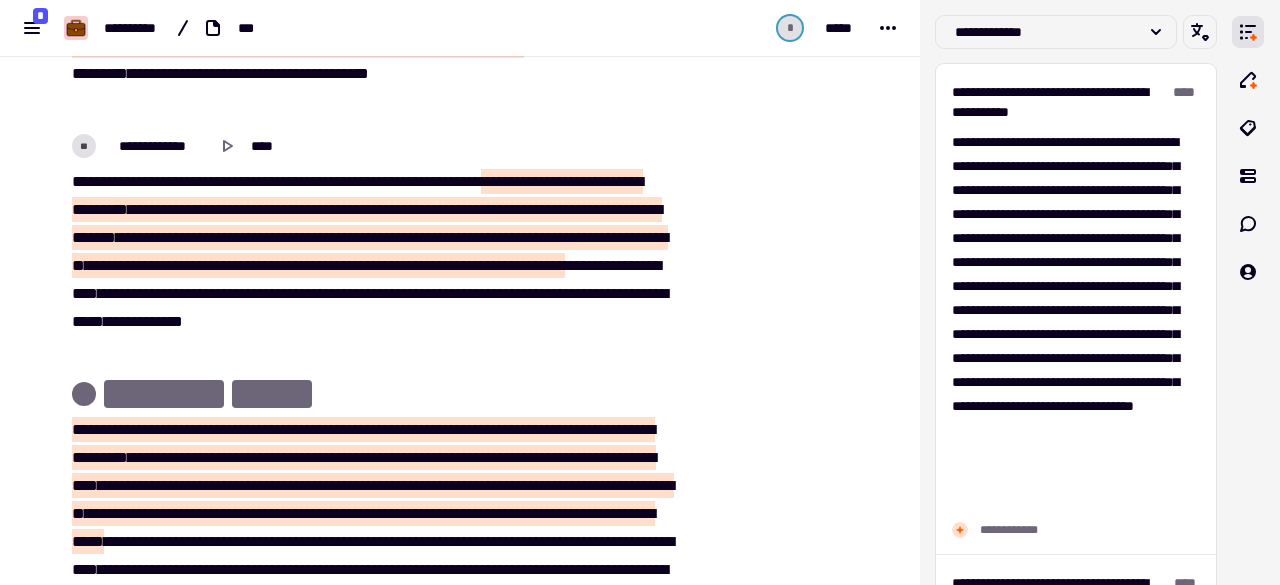 drag, startPoint x: 31, startPoint y: 266, endPoint x: 322, endPoint y: 632, distance: 467.58636 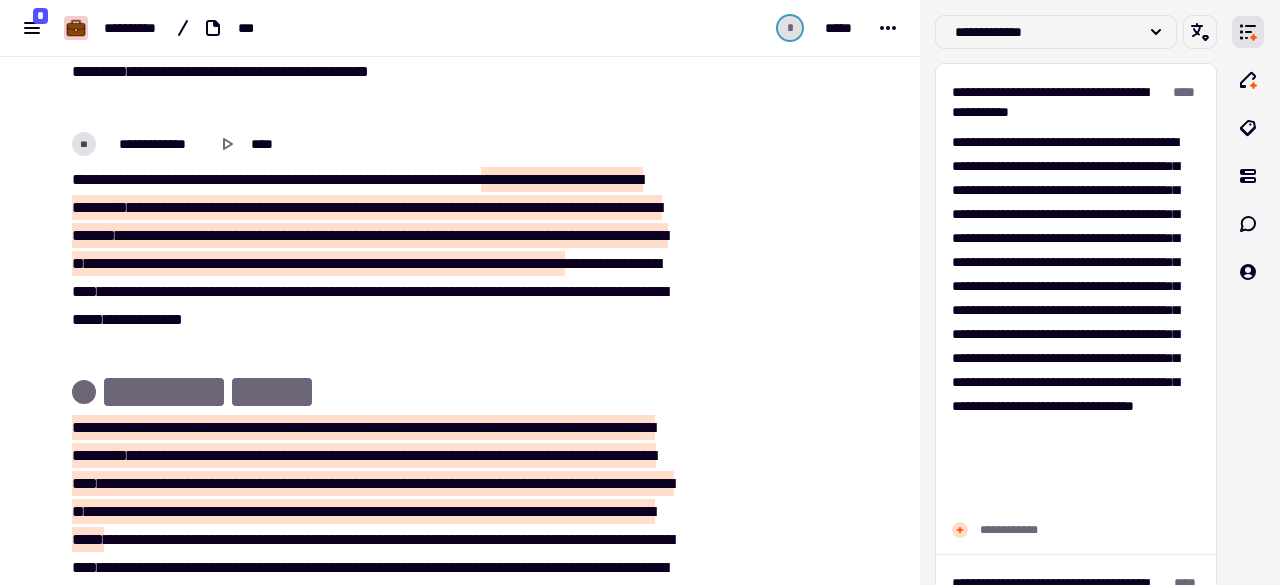 click on "Some text here" at bounding box center [640, 292] 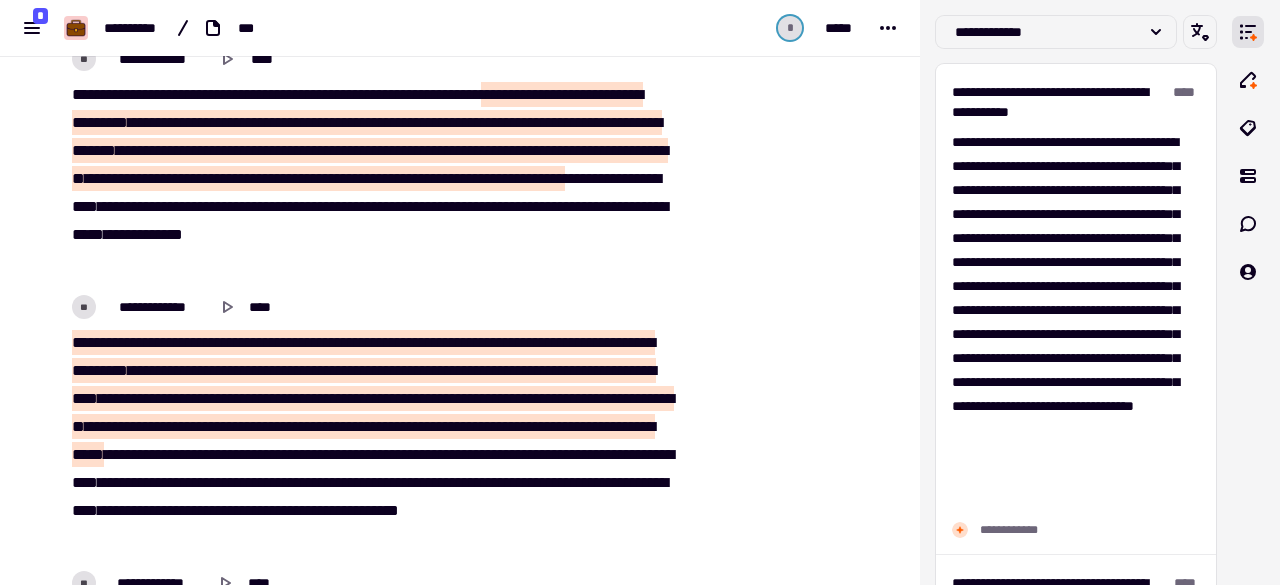click at bounding box center (794, 11317) 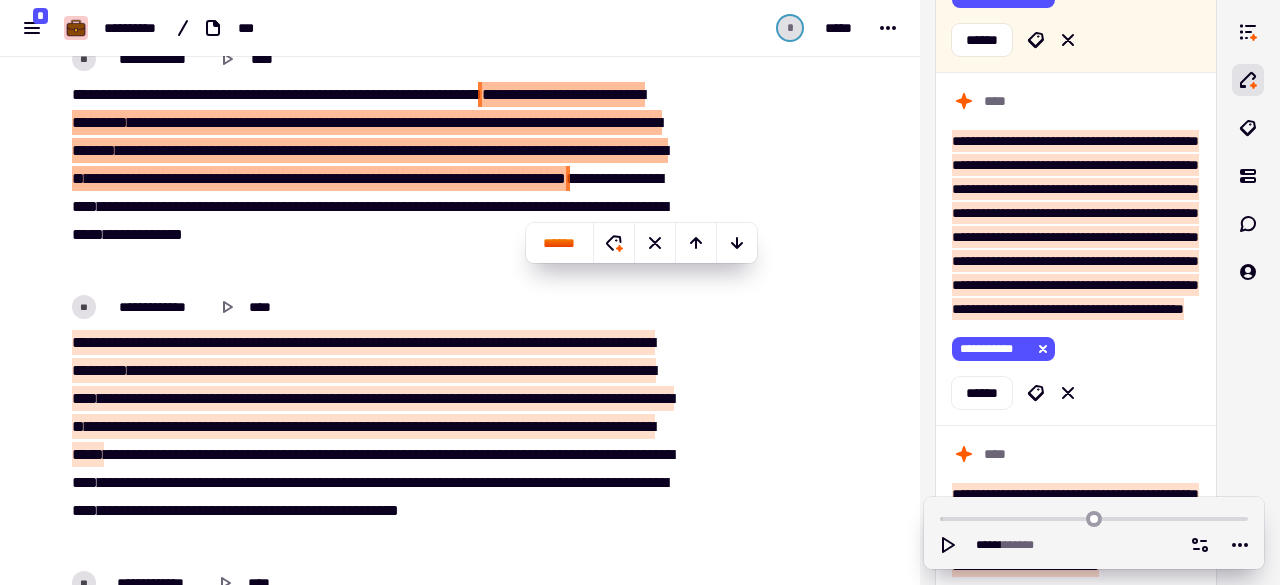 scroll, scrollTop: 1898, scrollLeft: 0, axis: vertical 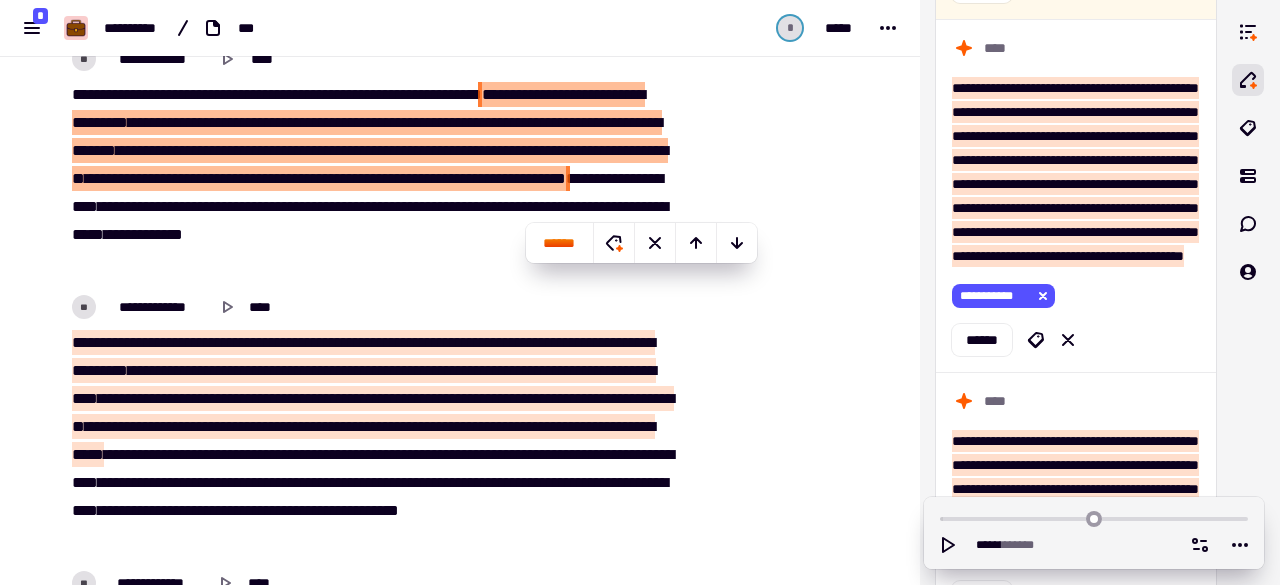type on "******" 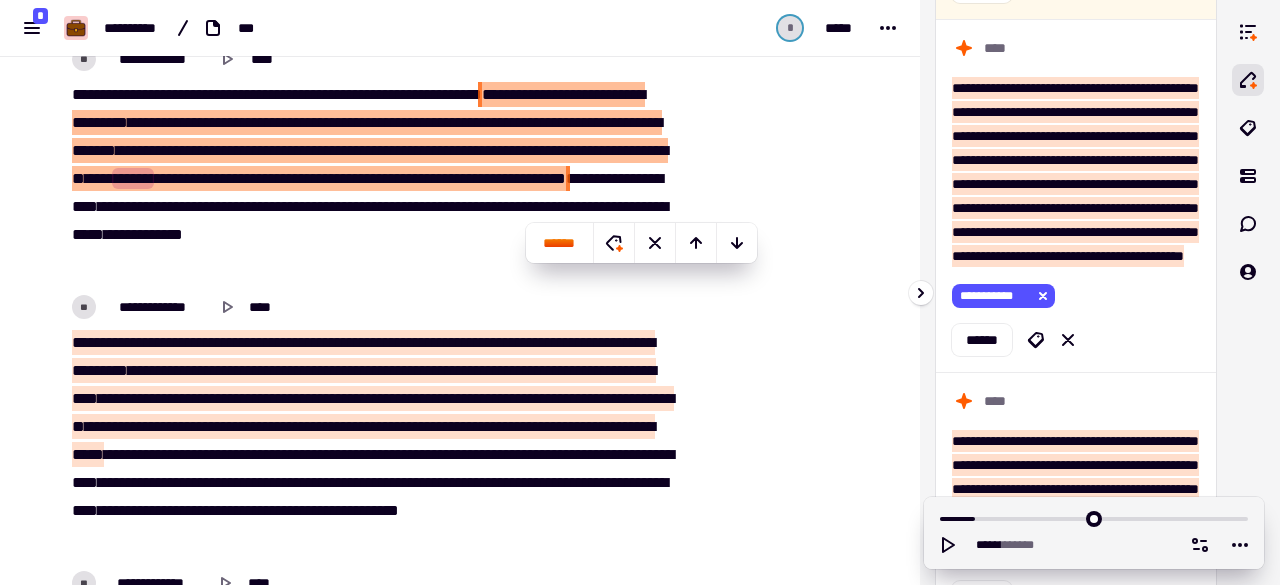 drag, startPoint x: 514, startPoint y: 185, endPoint x: 1254, endPoint y: 52, distance: 751.85706 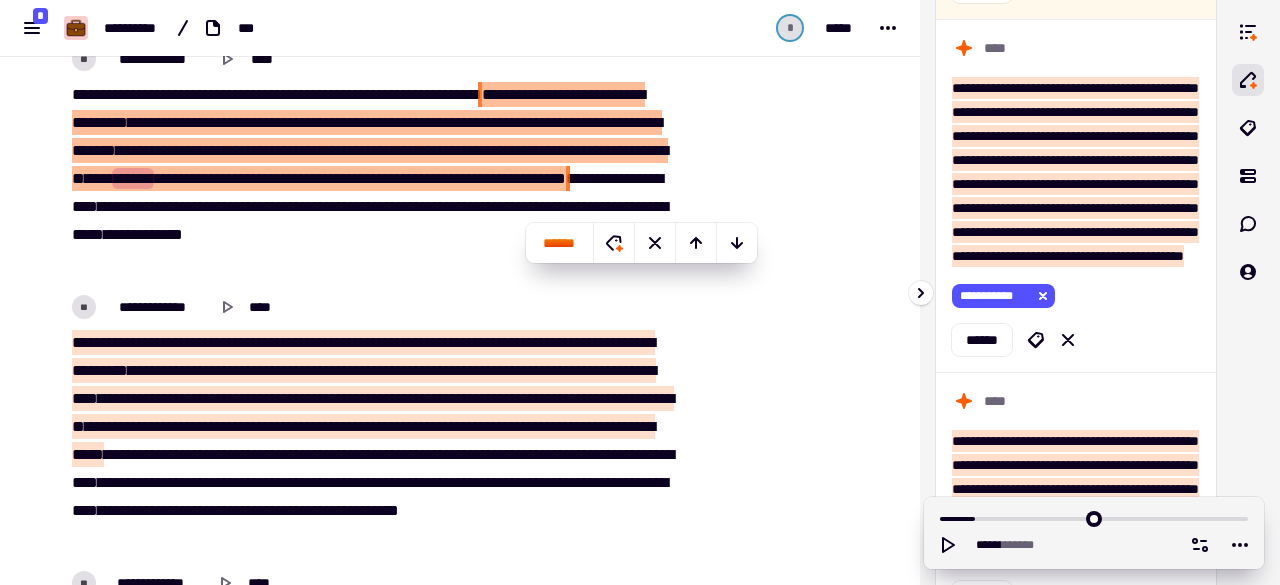 click at bounding box center [1248, 292] 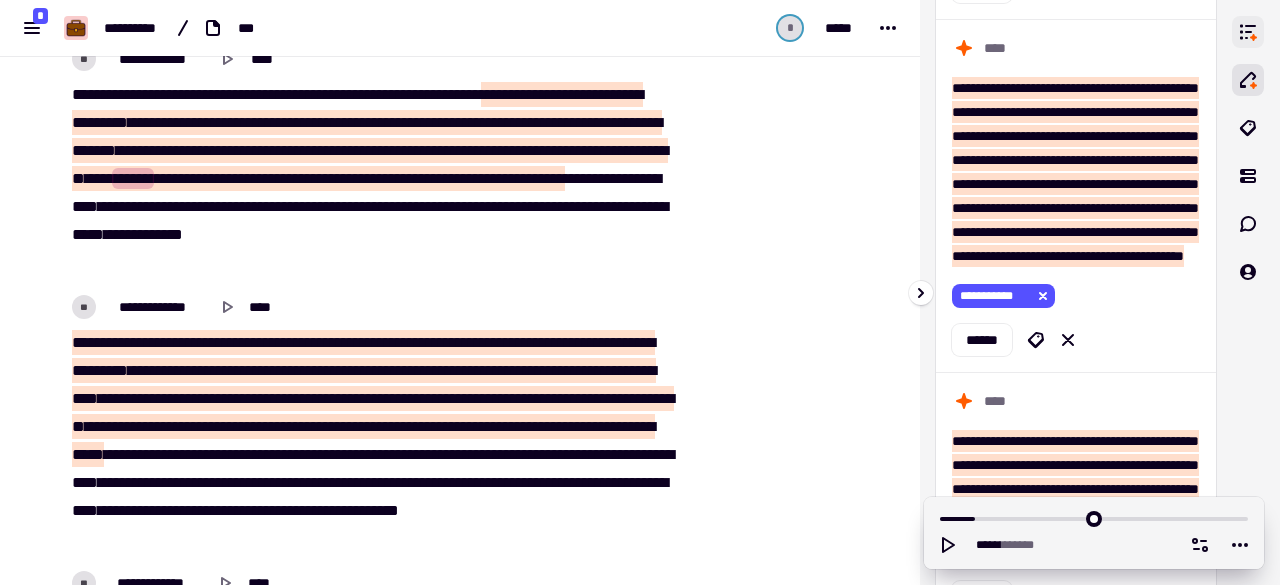 click 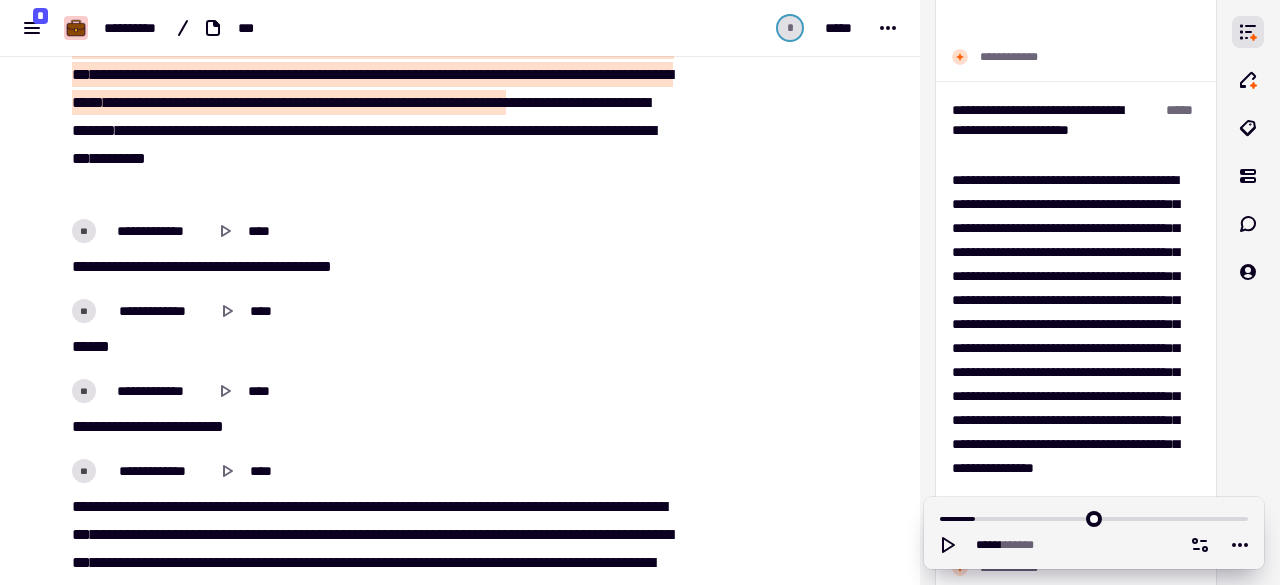 scroll, scrollTop: 606, scrollLeft: 0, axis: vertical 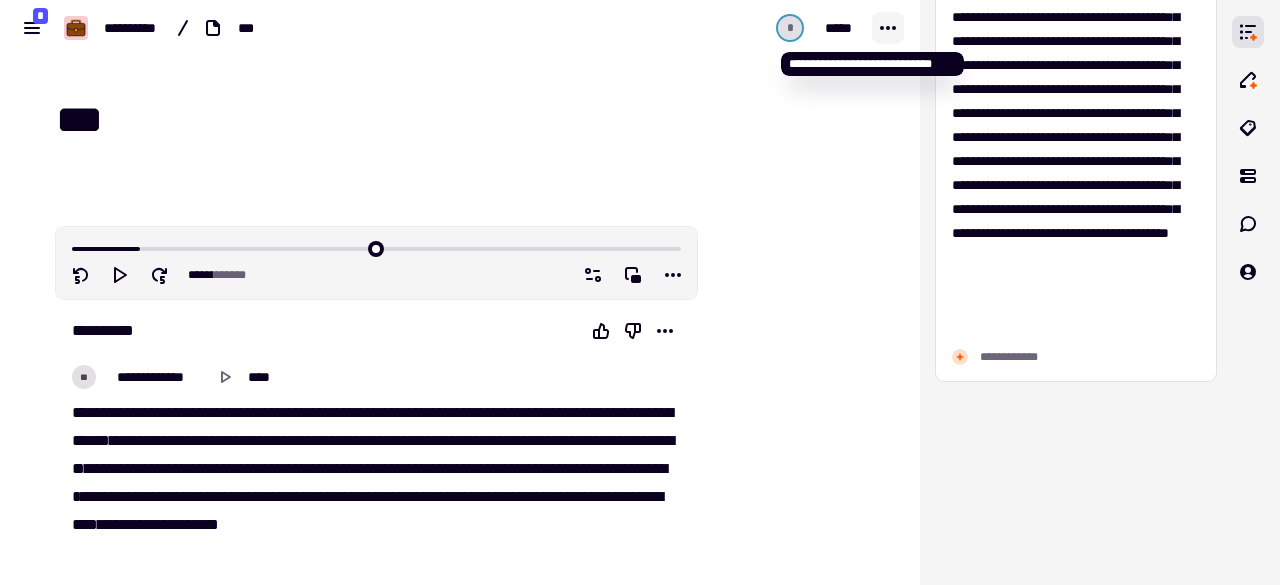 click 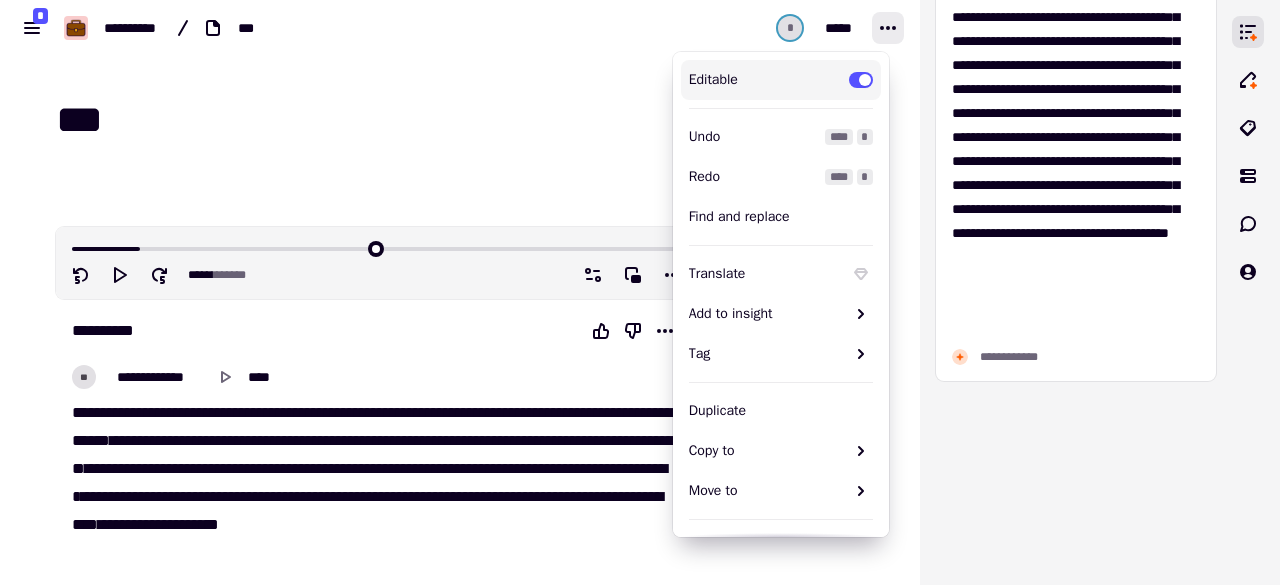 click at bounding box center (861, 80) 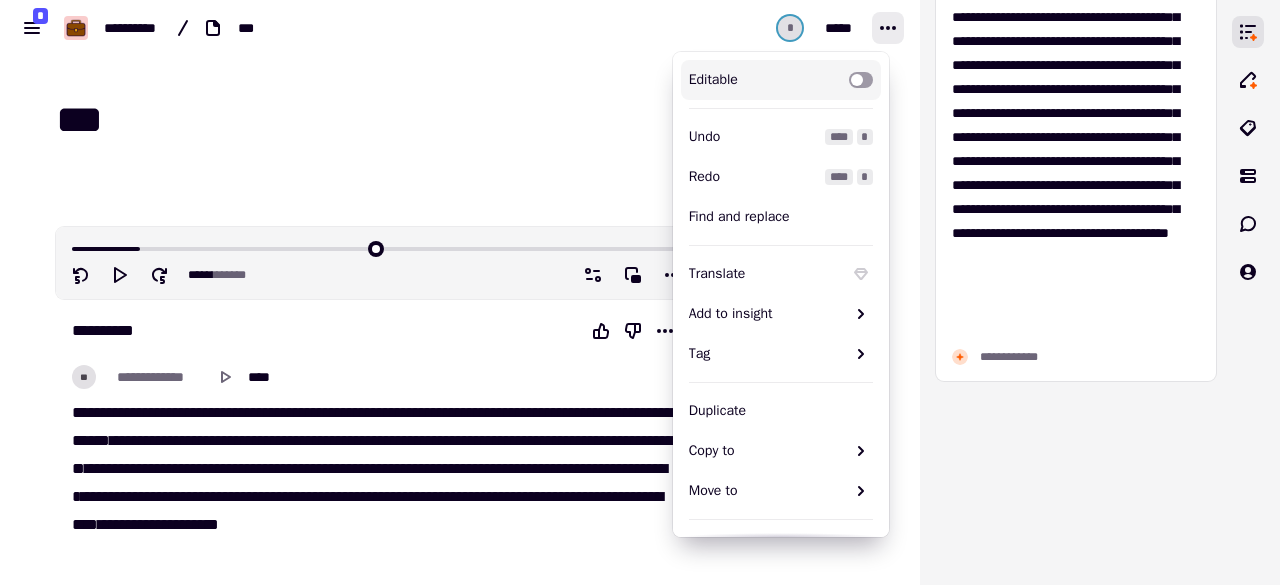 click on "Editable" at bounding box center [781, 80] 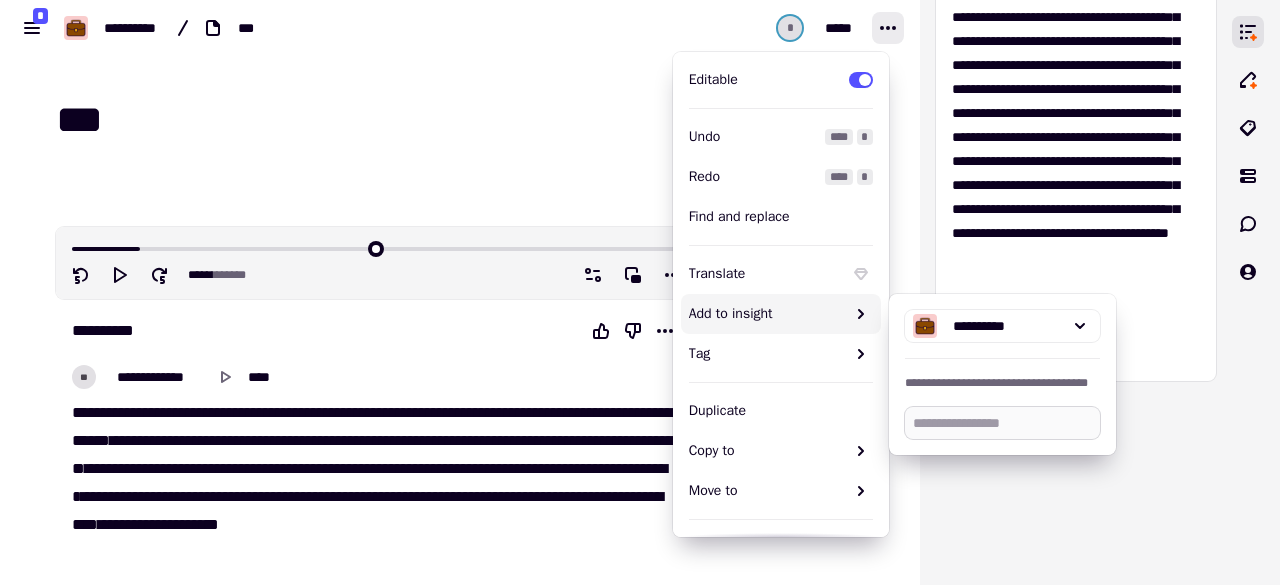 click at bounding box center (1002, 423) 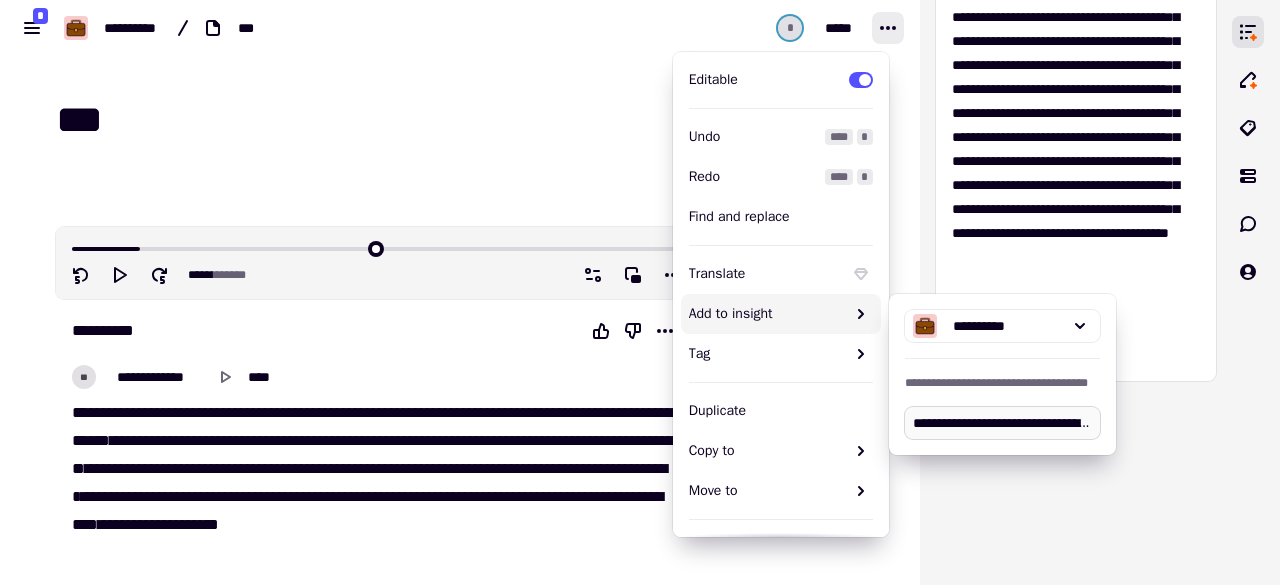 scroll, scrollTop: 0, scrollLeft: 514, axis: horizontal 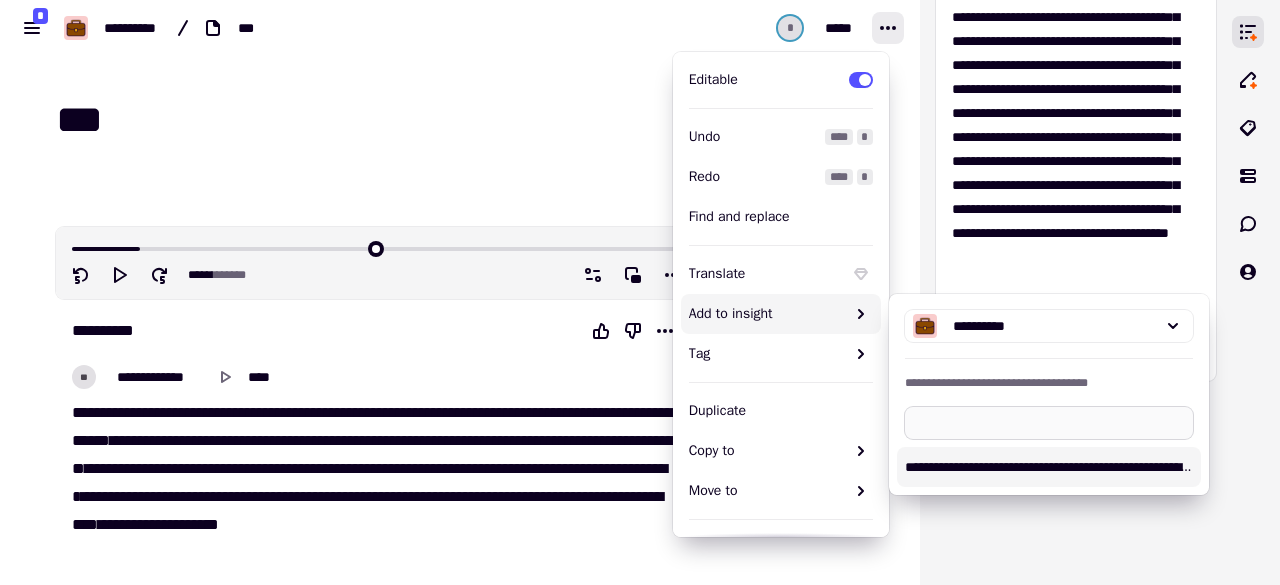 click on "**********" at bounding box center (1049, 423) 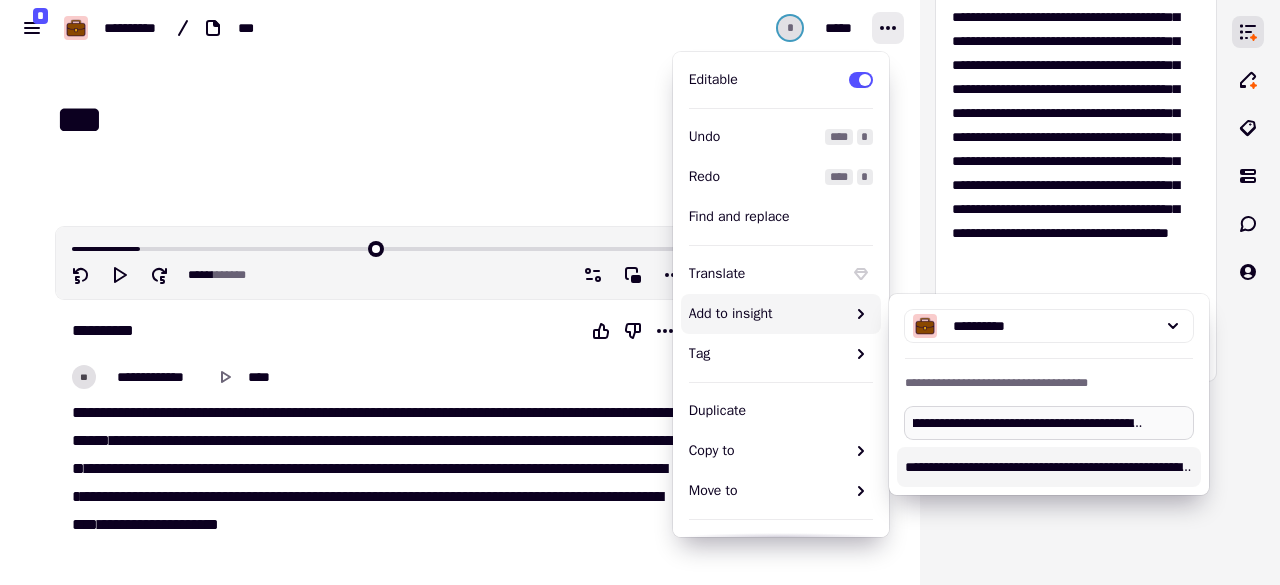 scroll, scrollTop: 0, scrollLeft: 0, axis: both 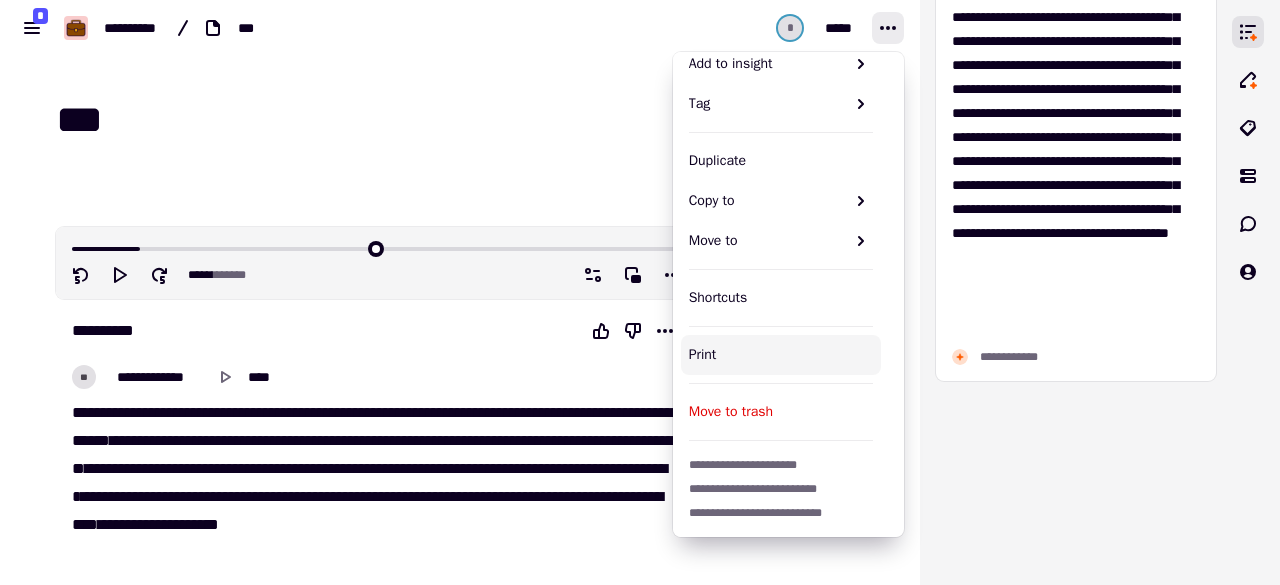 click on "Print" at bounding box center [781, 355] 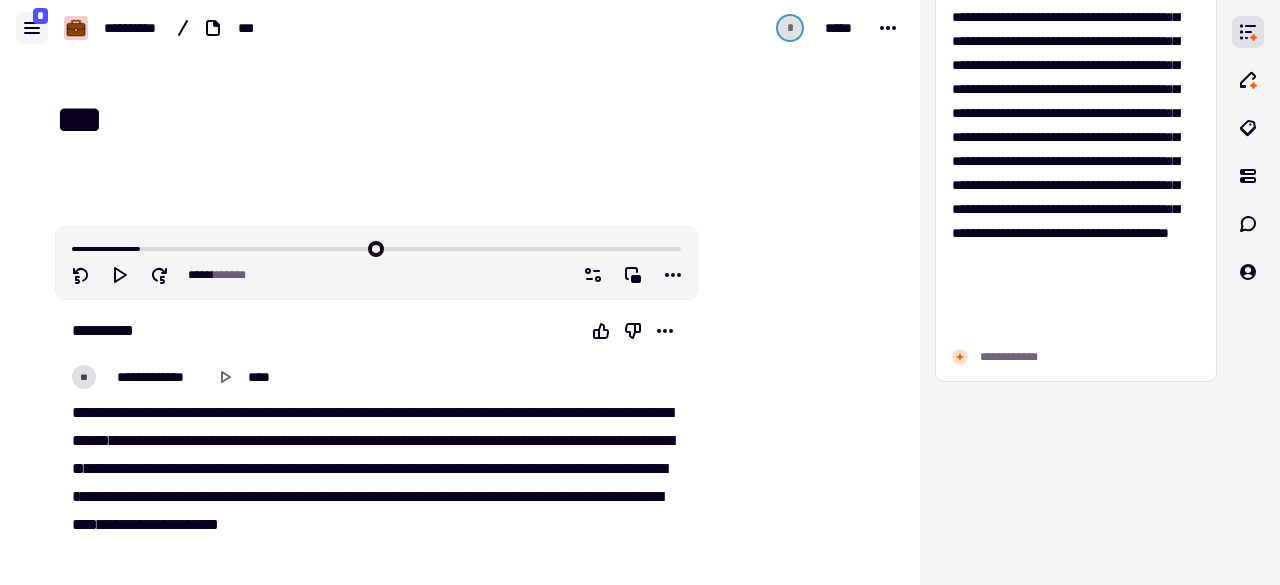 click 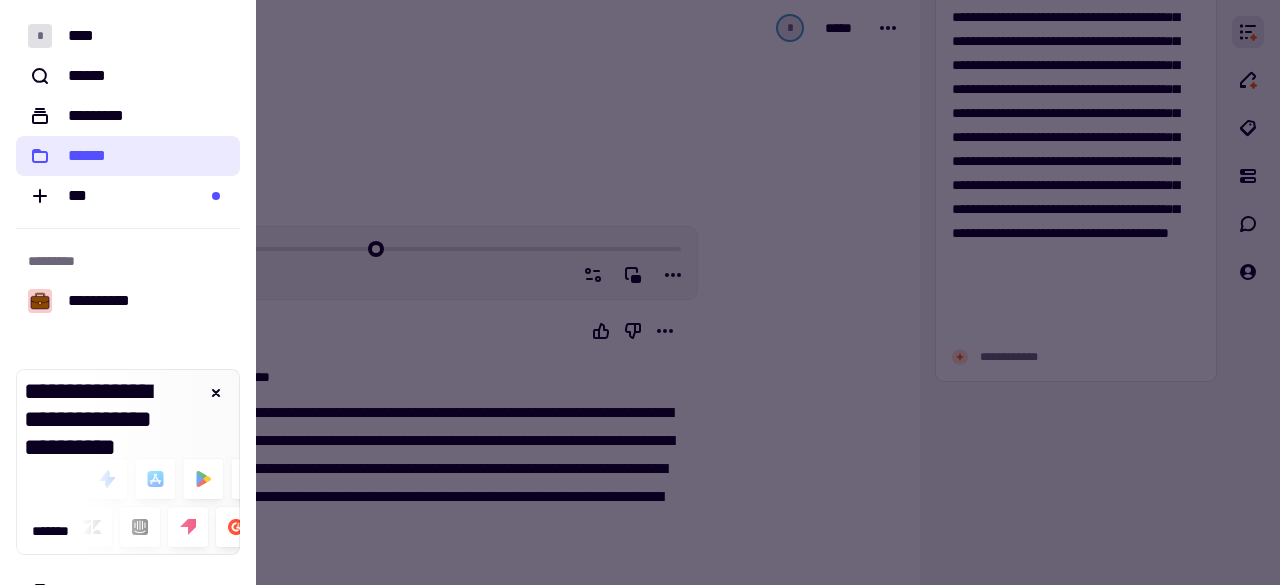 click on "******" 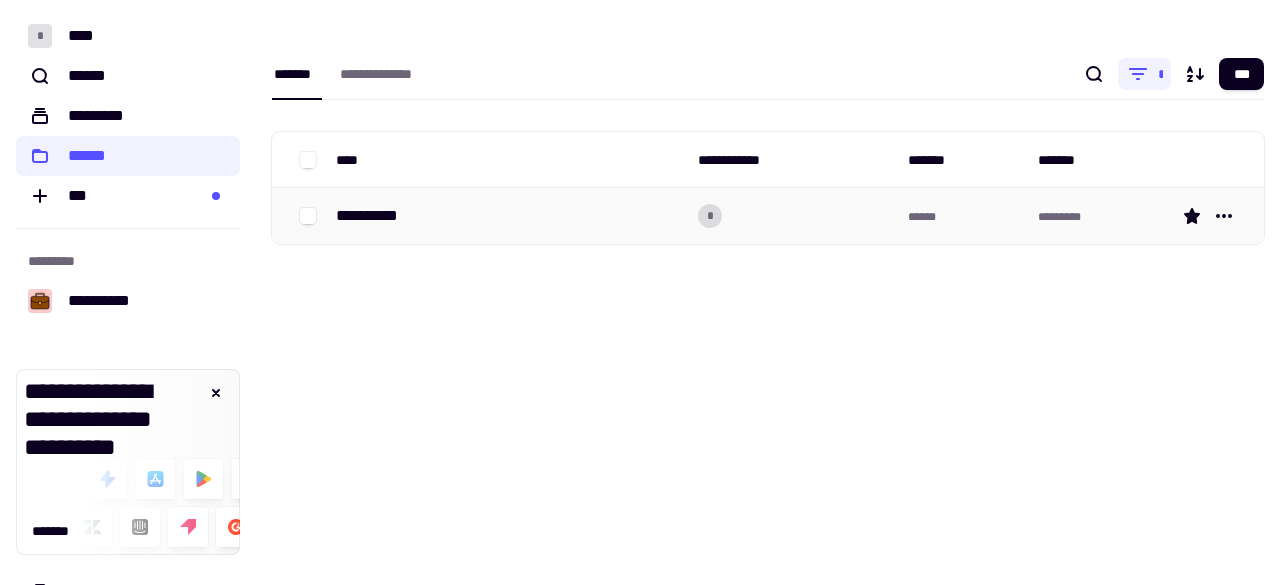 click on "**********" at bounding box center [375, 216] 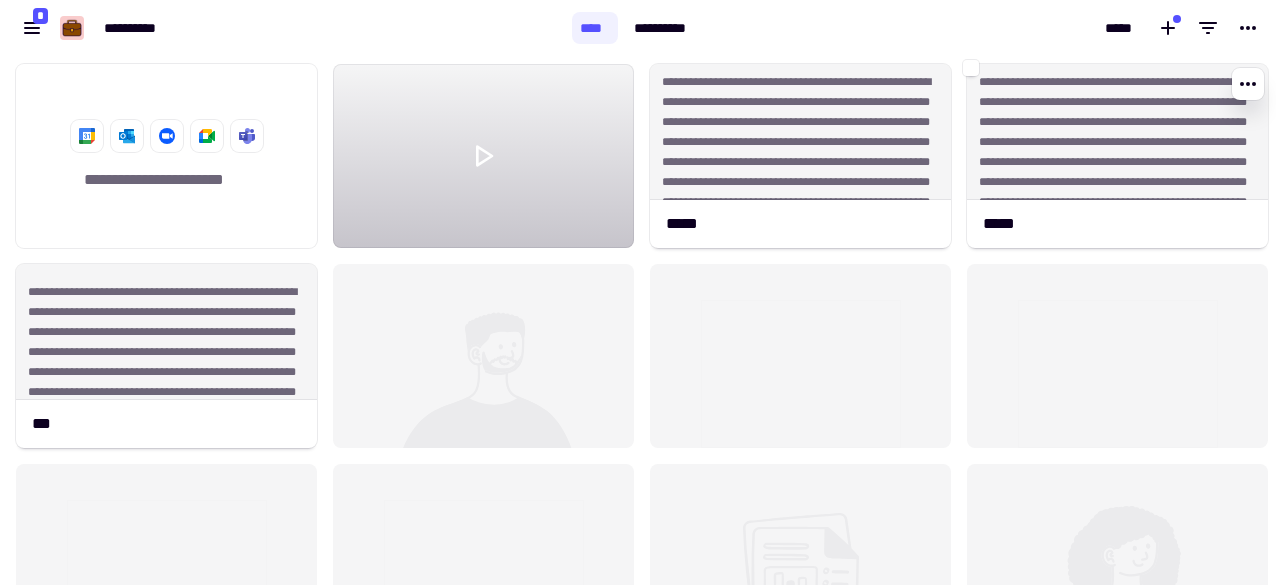 scroll, scrollTop: 16, scrollLeft: 16, axis: both 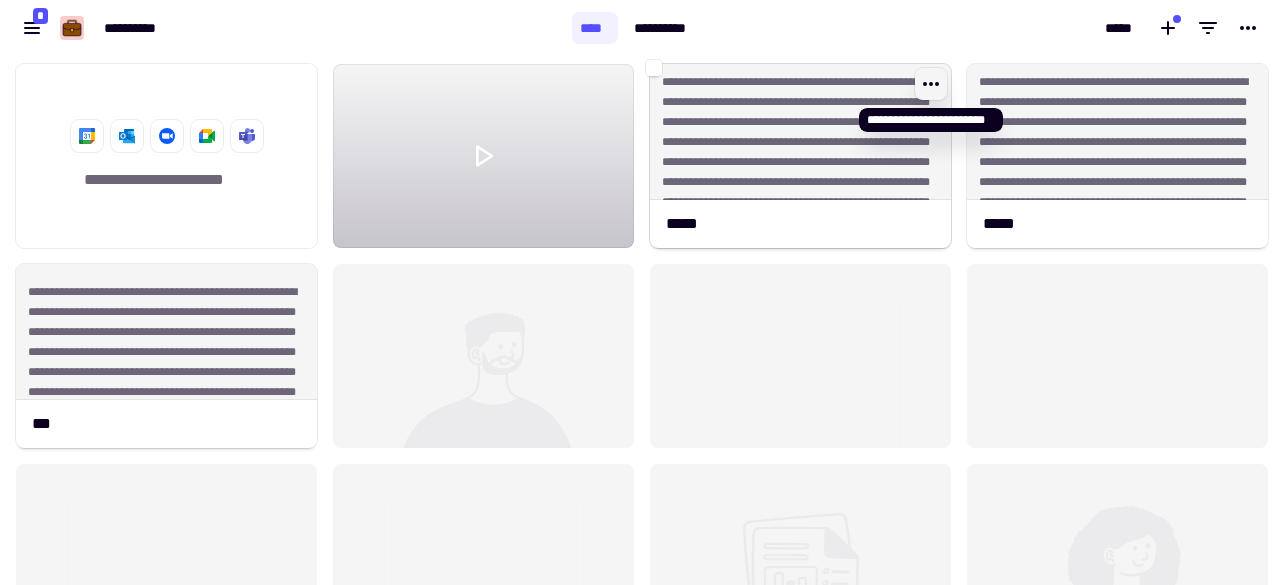 click 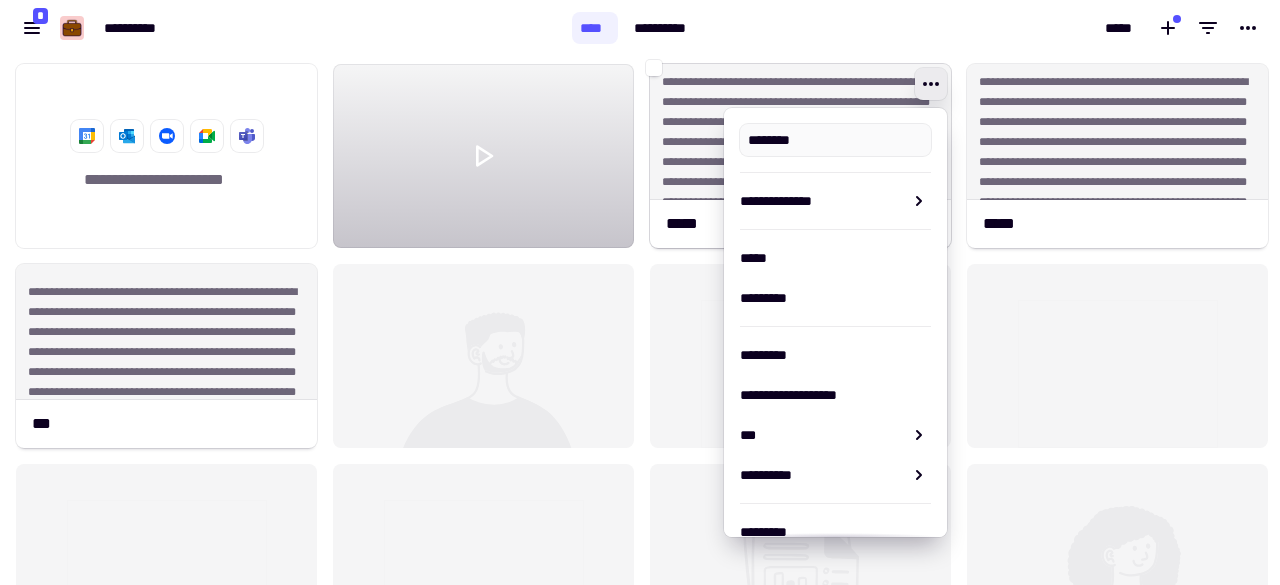 type on "*****" 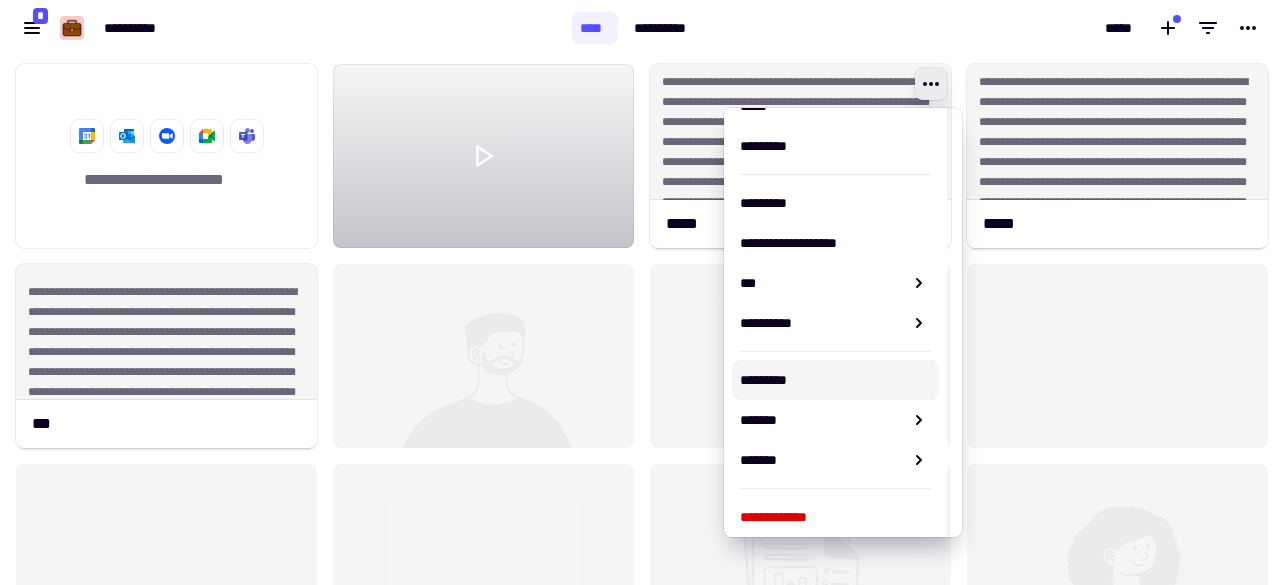 scroll, scrollTop: 160, scrollLeft: 0, axis: vertical 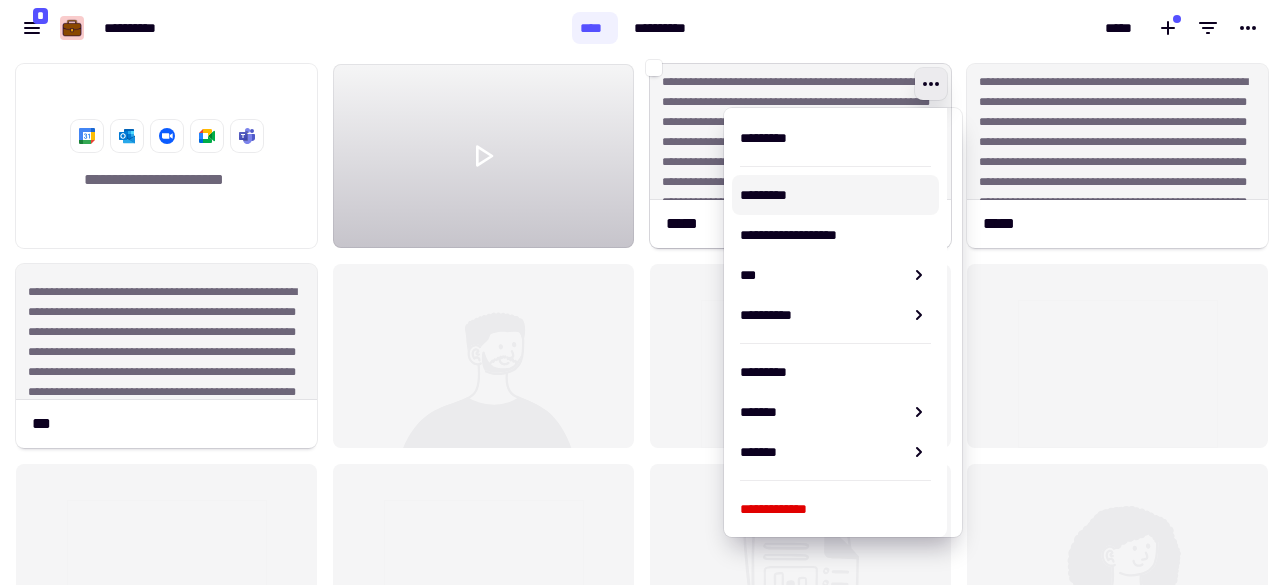 click on "**********" 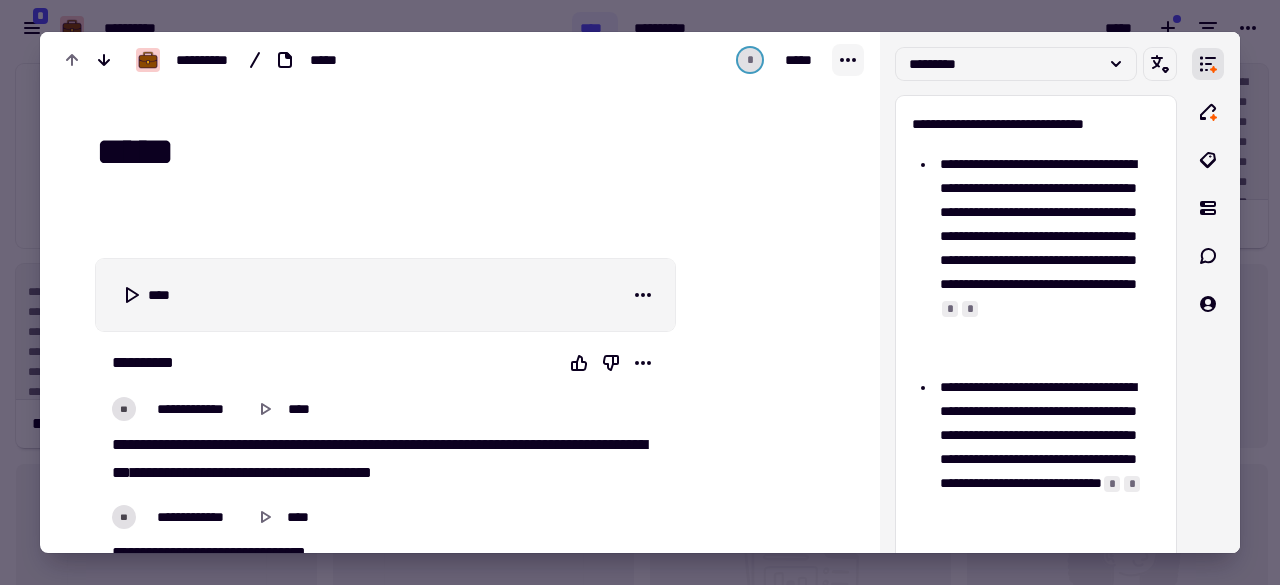 click 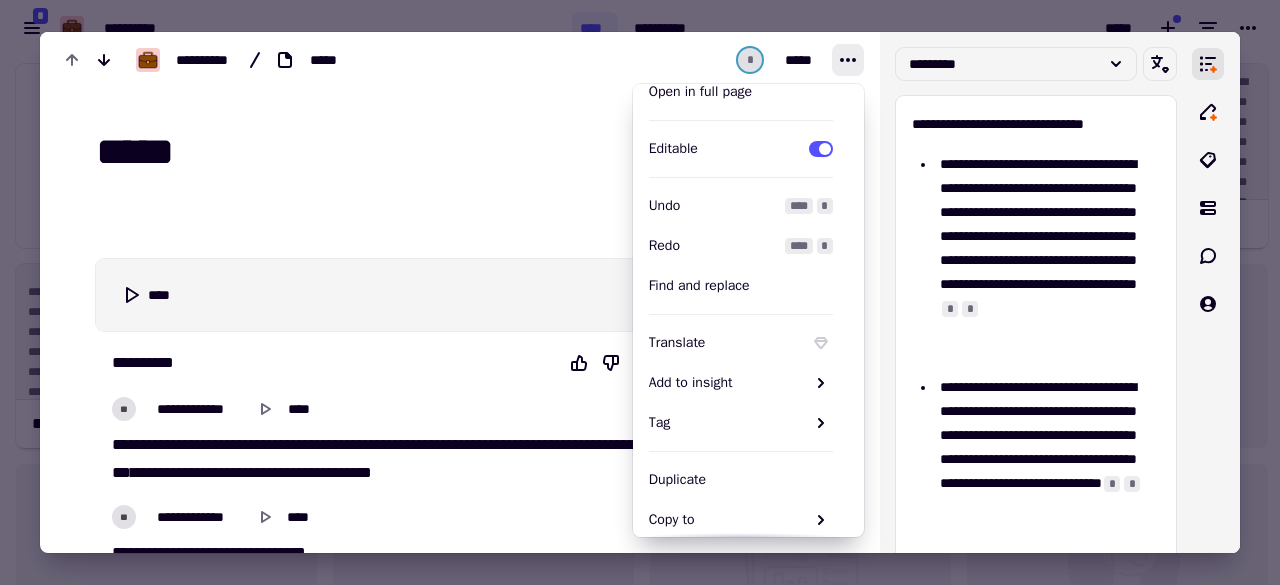 scroll, scrollTop: 0, scrollLeft: 0, axis: both 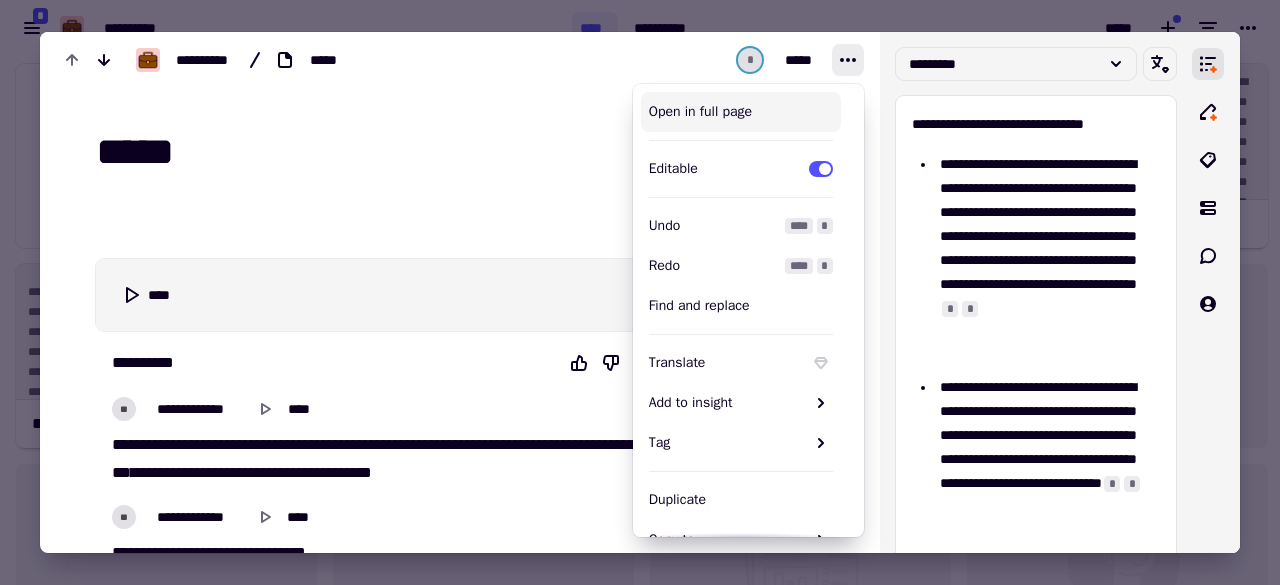 click on "Open in full page" at bounding box center [741, 112] 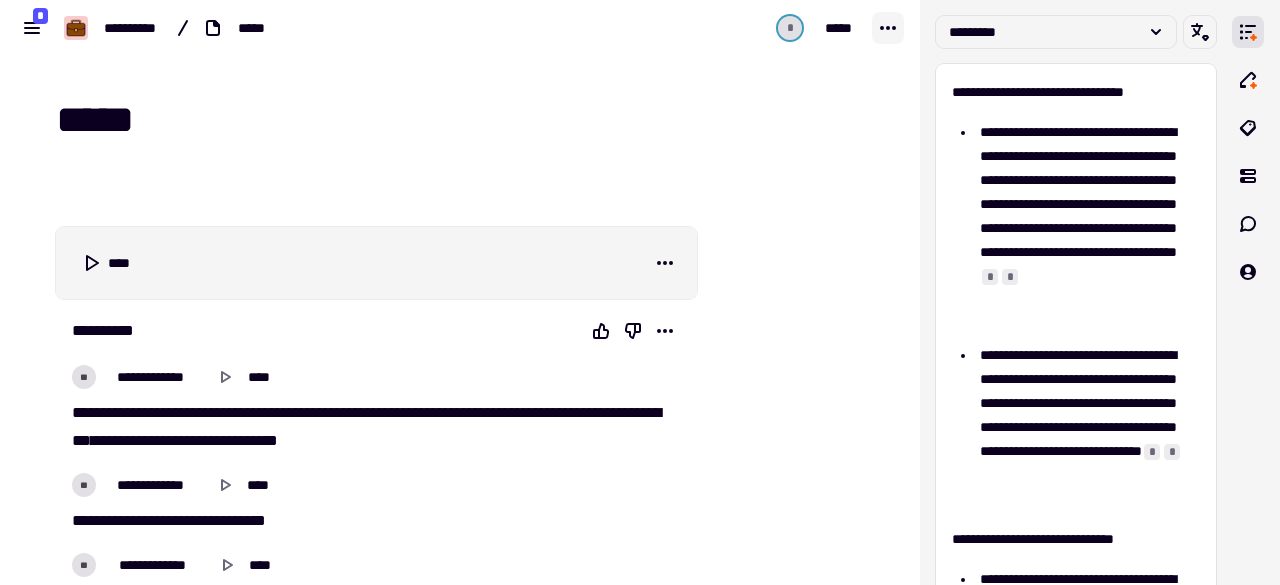 click 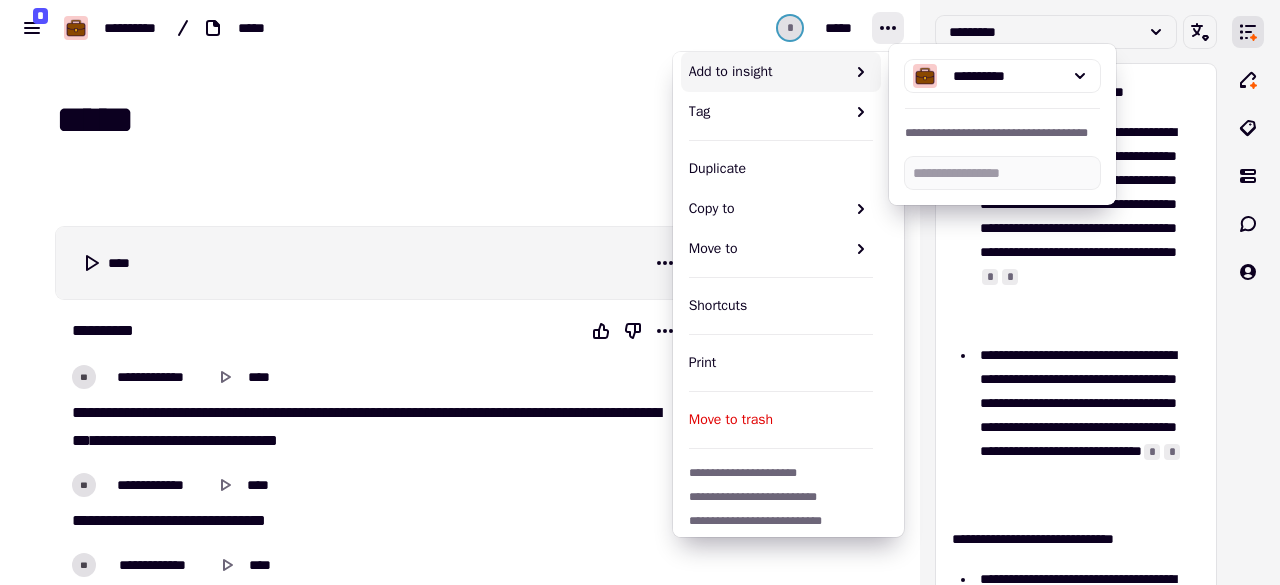 scroll, scrollTop: 250, scrollLeft: 0, axis: vertical 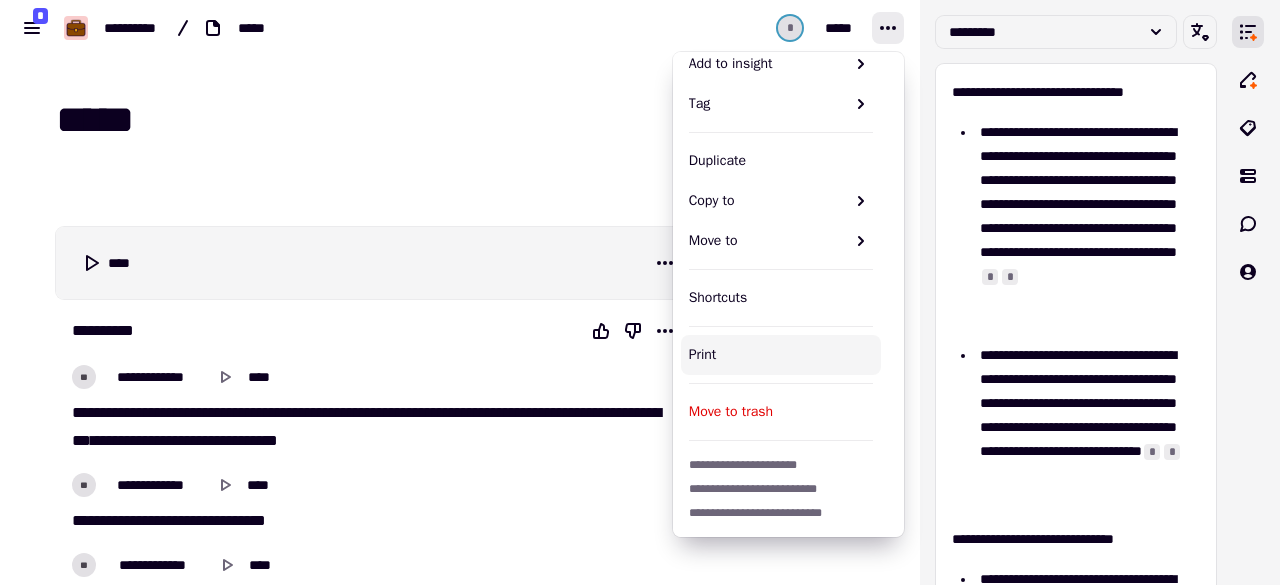 click on "Print" at bounding box center [781, 355] 